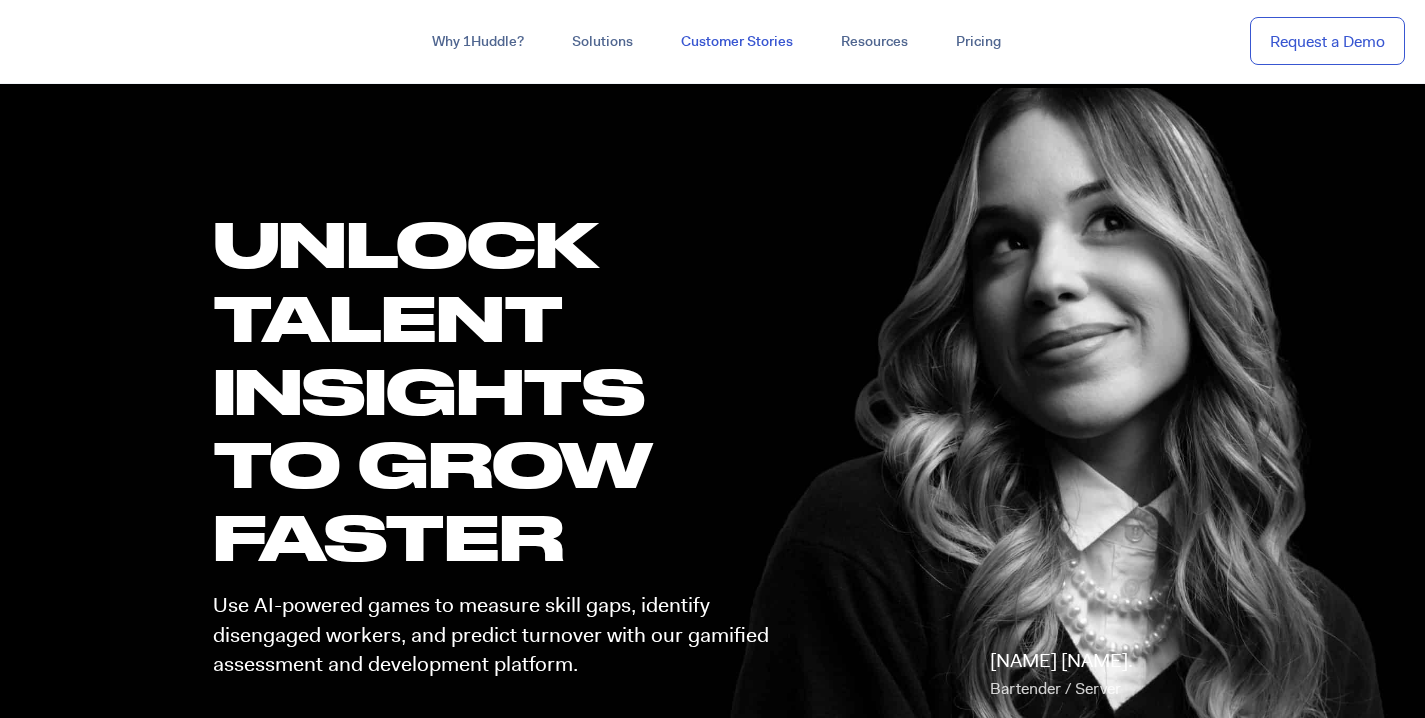 scroll, scrollTop: 0, scrollLeft: 0, axis: both 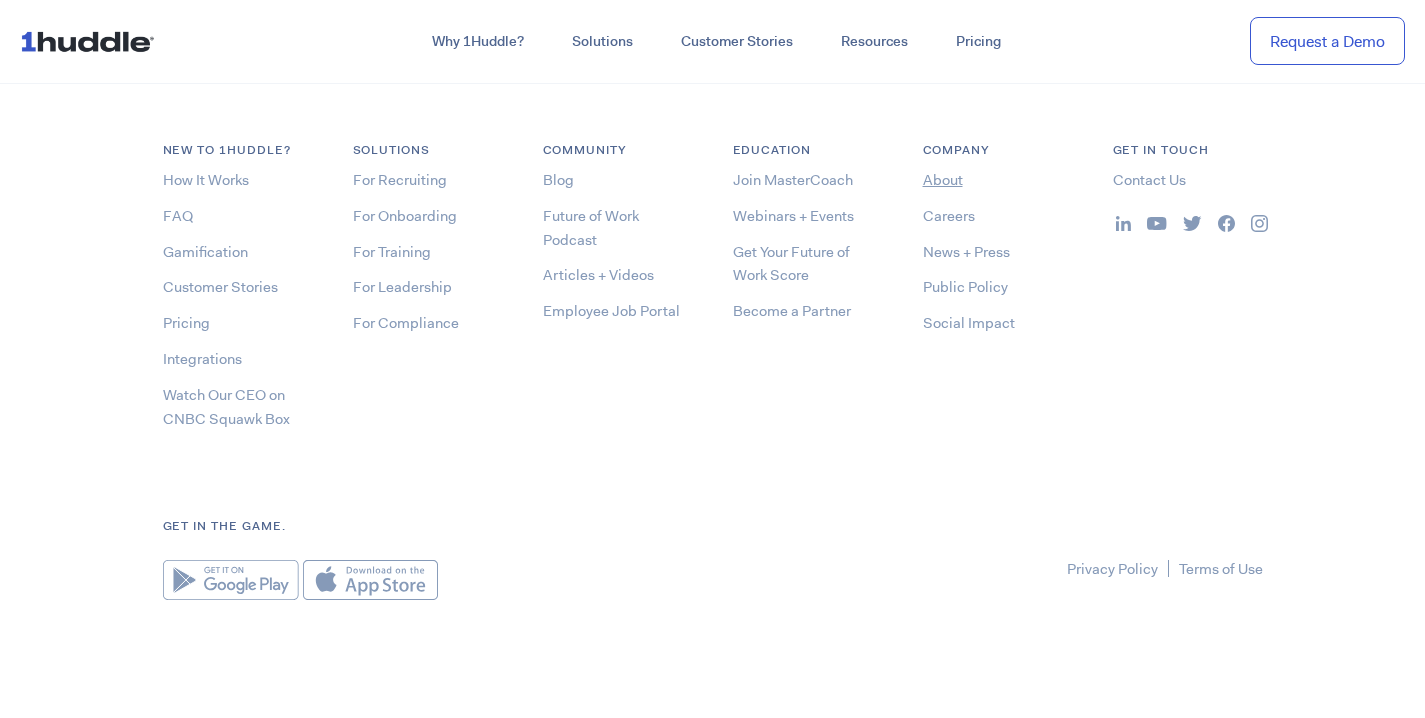 click on "About" at bounding box center (943, 180) 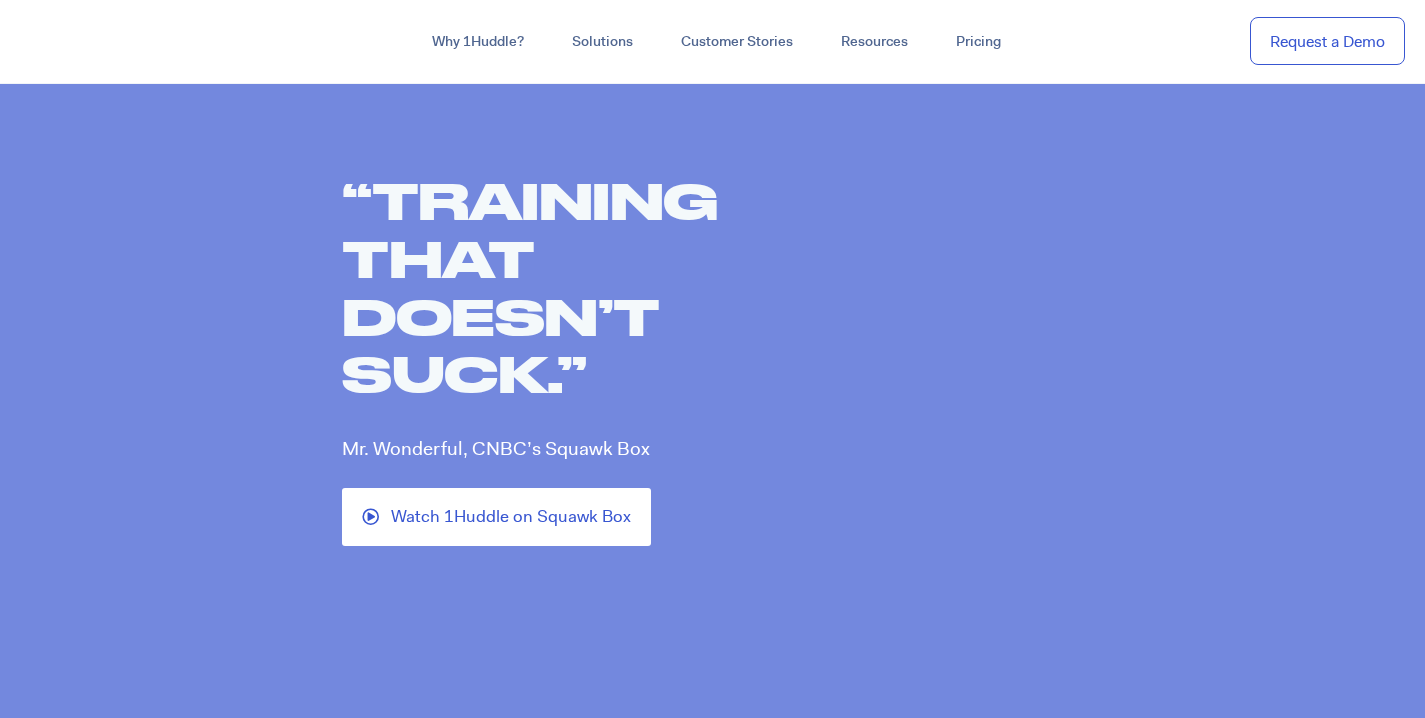 scroll, scrollTop: 0, scrollLeft: 0, axis: both 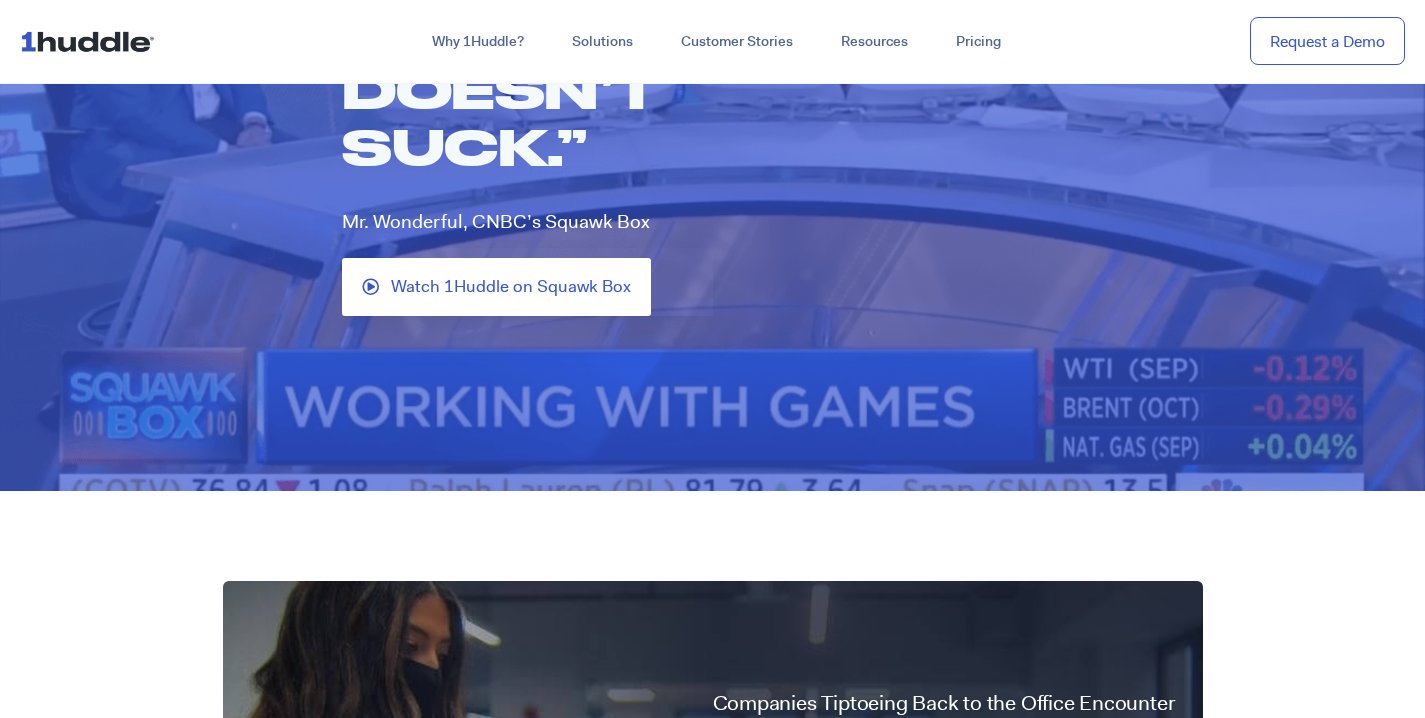 click on "Watch 1Huddle on Squawk Box" at bounding box center (511, 287) 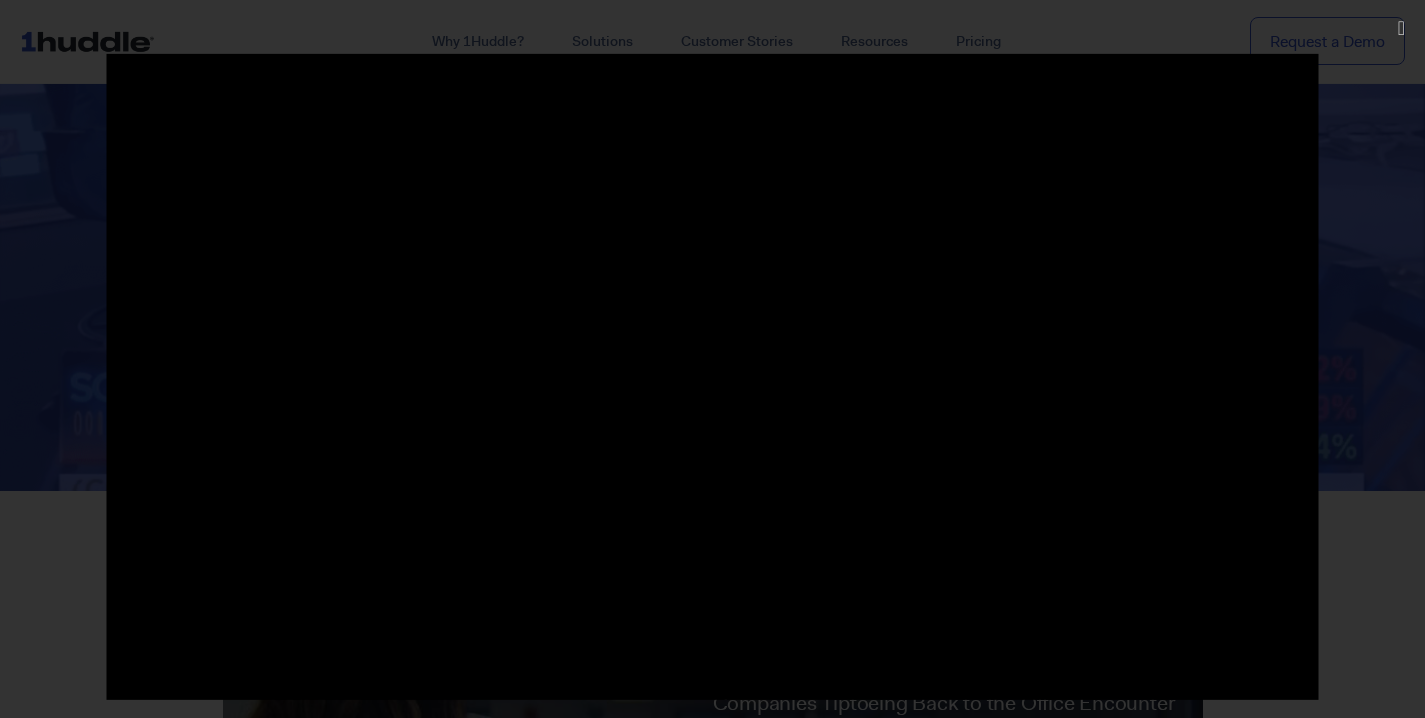 click at bounding box center (712, 359) 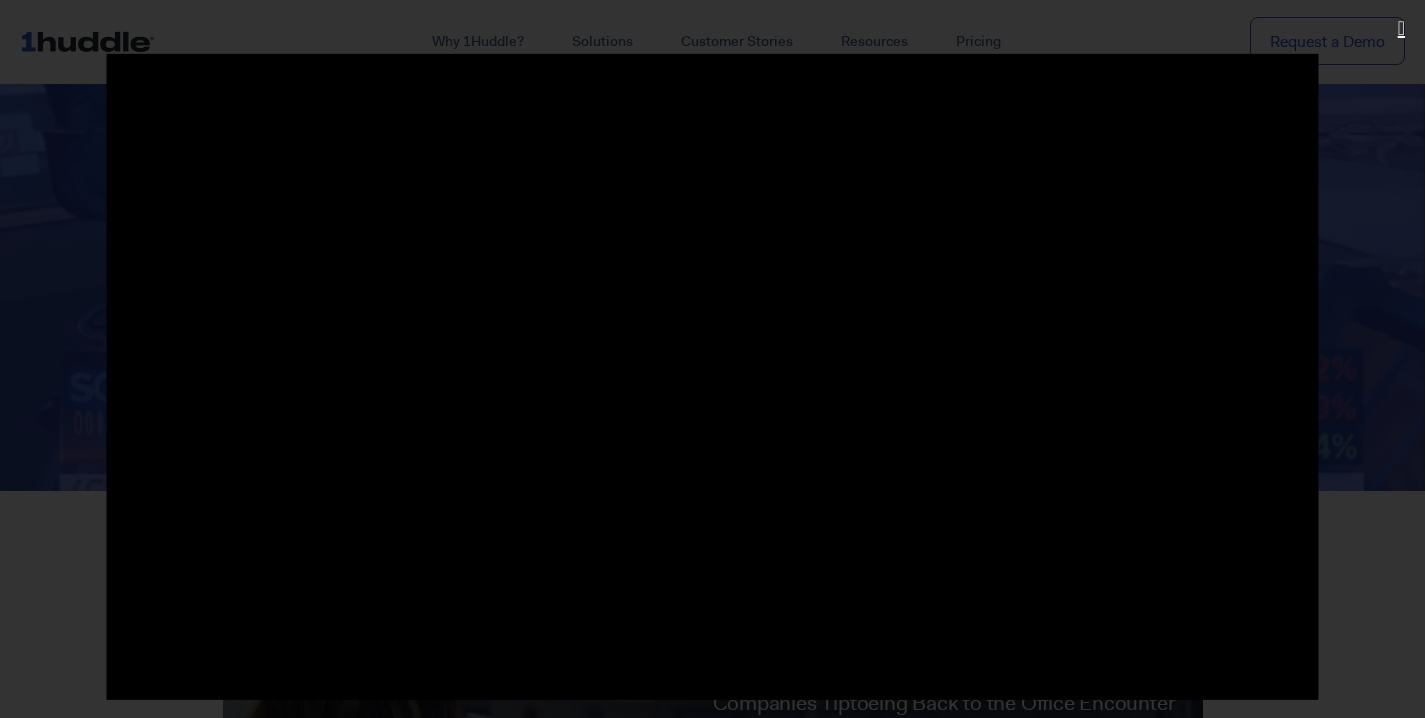click at bounding box center (1401, 28) 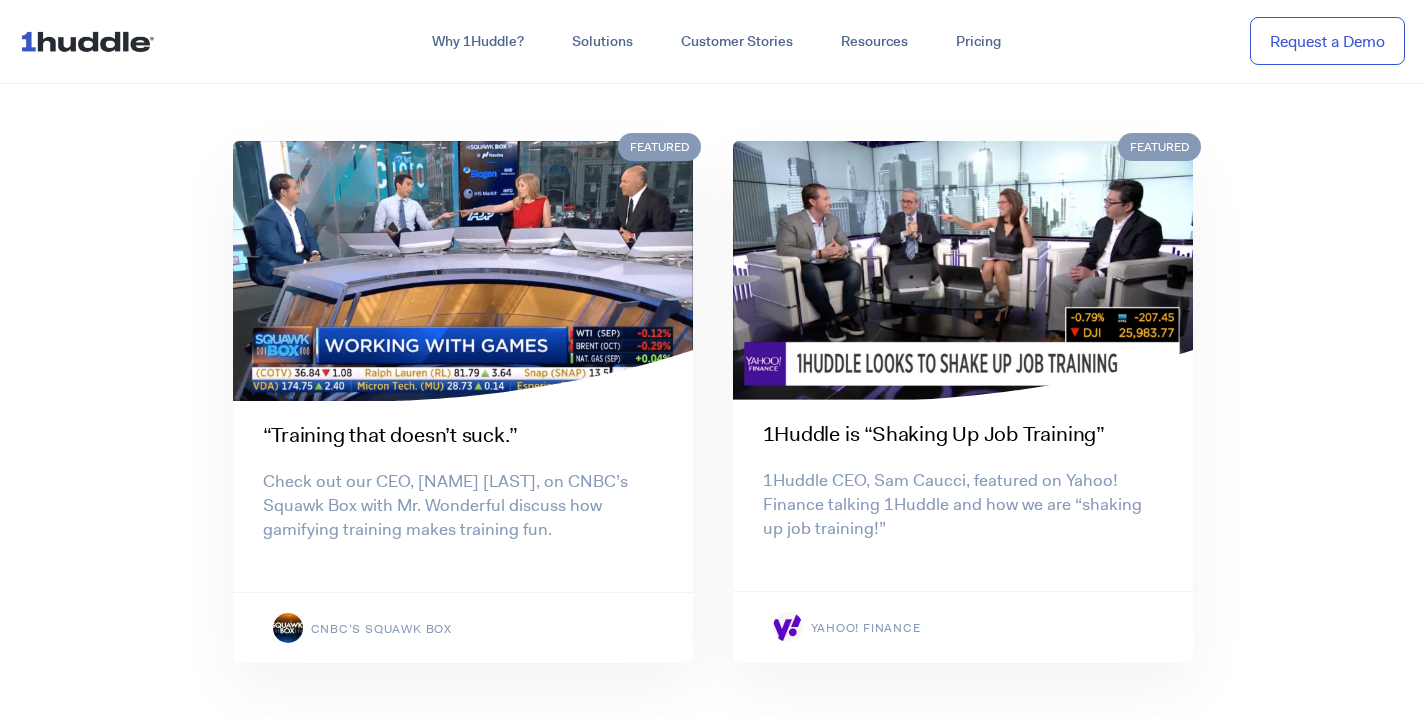 scroll, scrollTop: 1196, scrollLeft: 0, axis: vertical 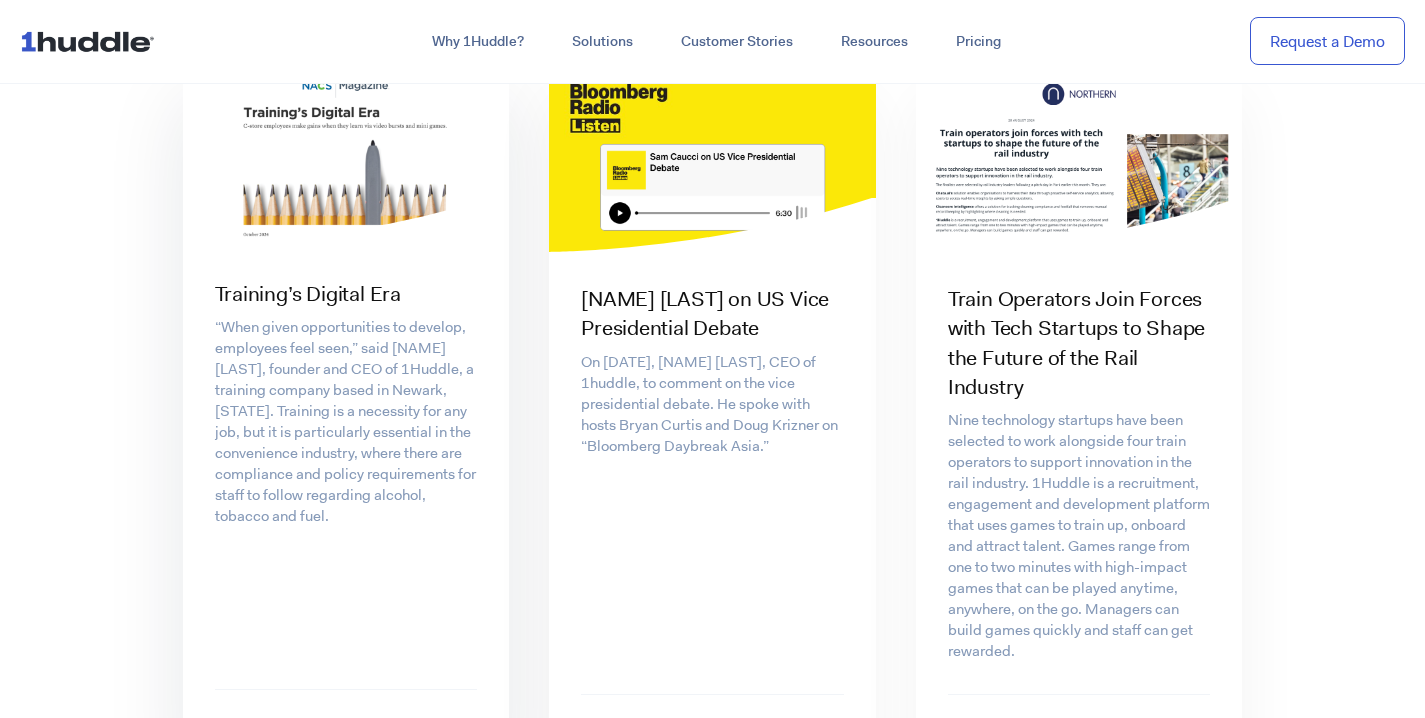 click on "Training’s Digital Era" at bounding box center [346, 294] 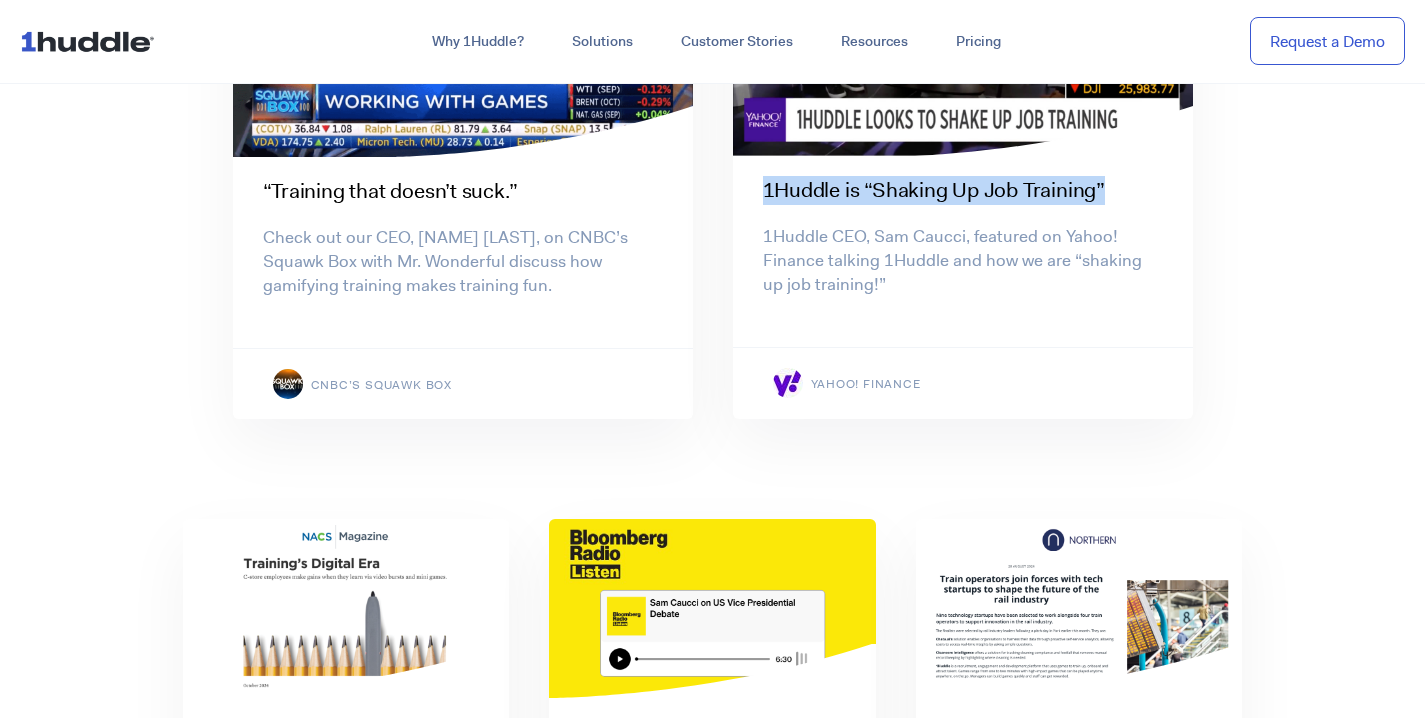 scroll, scrollTop: 1703, scrollLeft: 0, axis: vertical 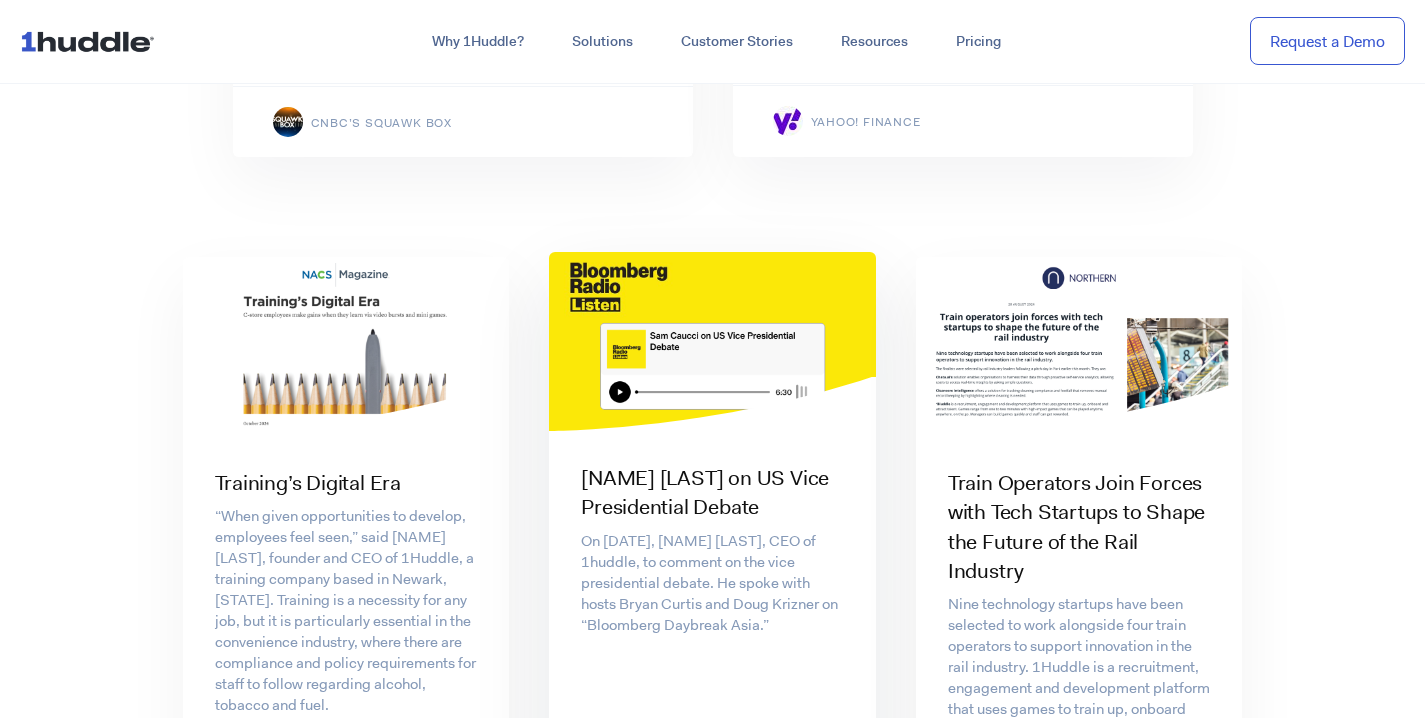 click on "Sam Caucci on US Vice Presidential Debate" at bounding box center [712, 493] 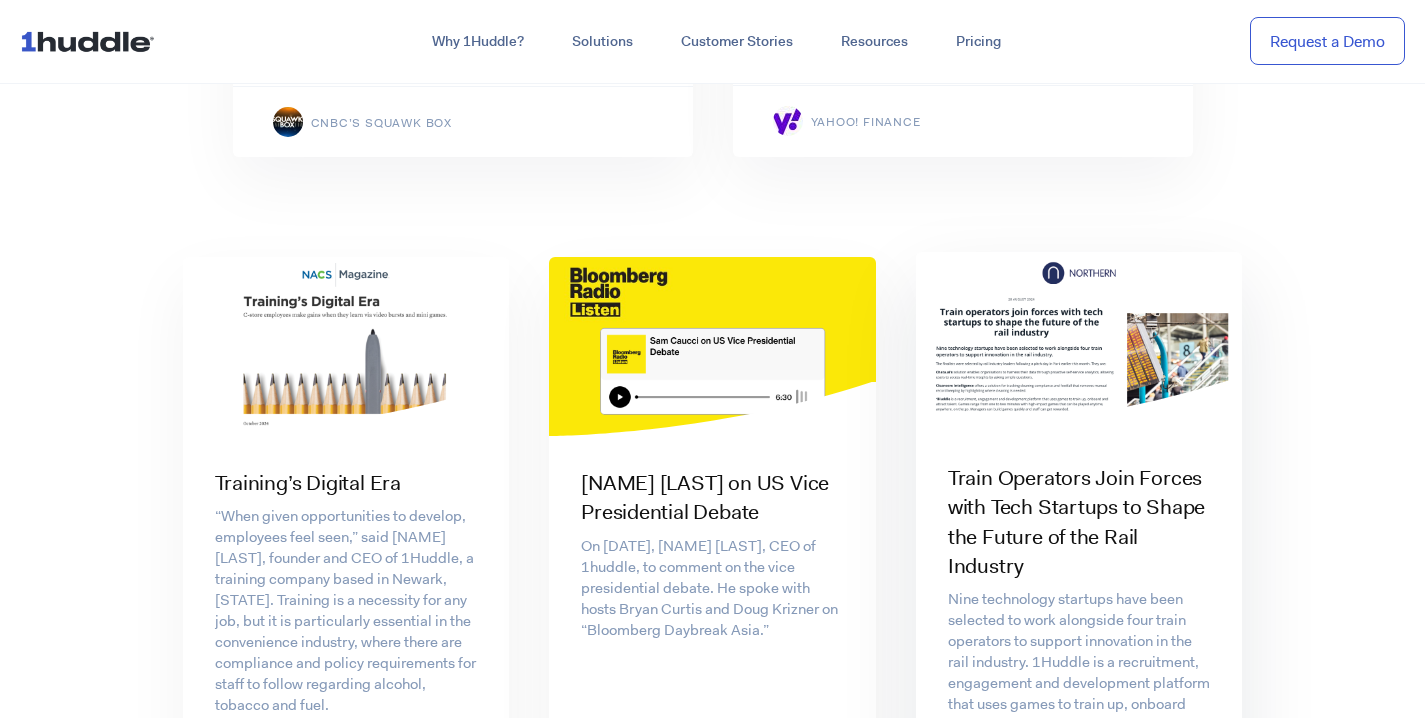 click on "Train Operators Join Forces with Tech Startups to Shape the Future of the Rail Industry" at bounding box center (1079, 523) 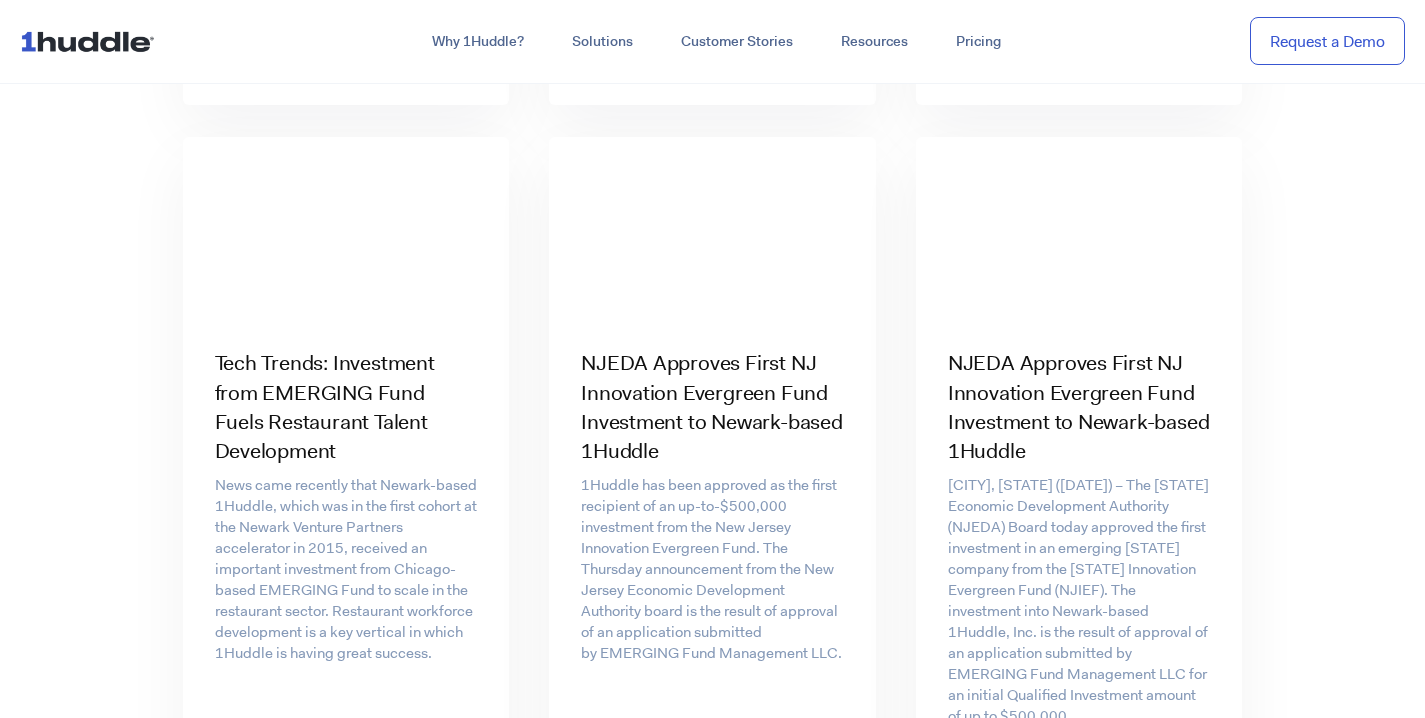 scroll, scrollTop: 4341, scrollLeft: 0, axis: vertical 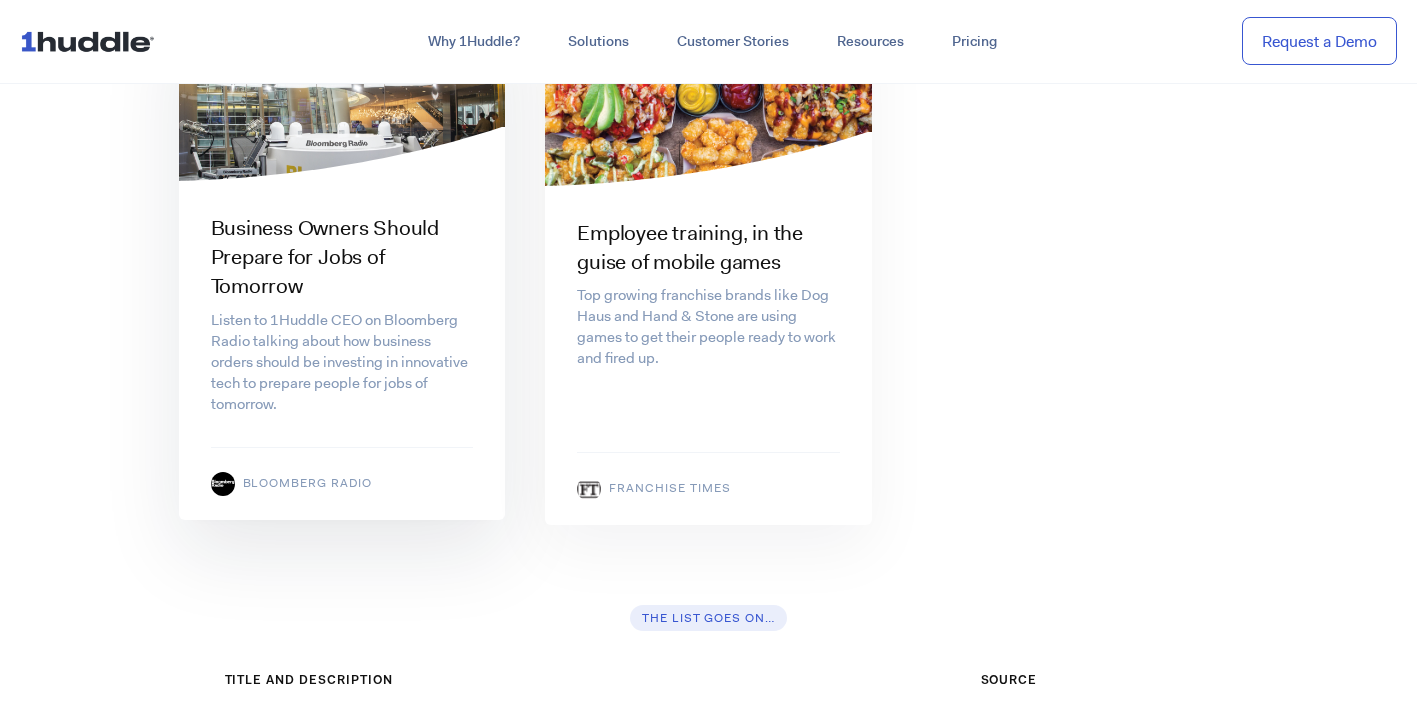 click on "Business Owners Should Prepare for Jobs of Tomorrow" at bounding box center (342, 258) 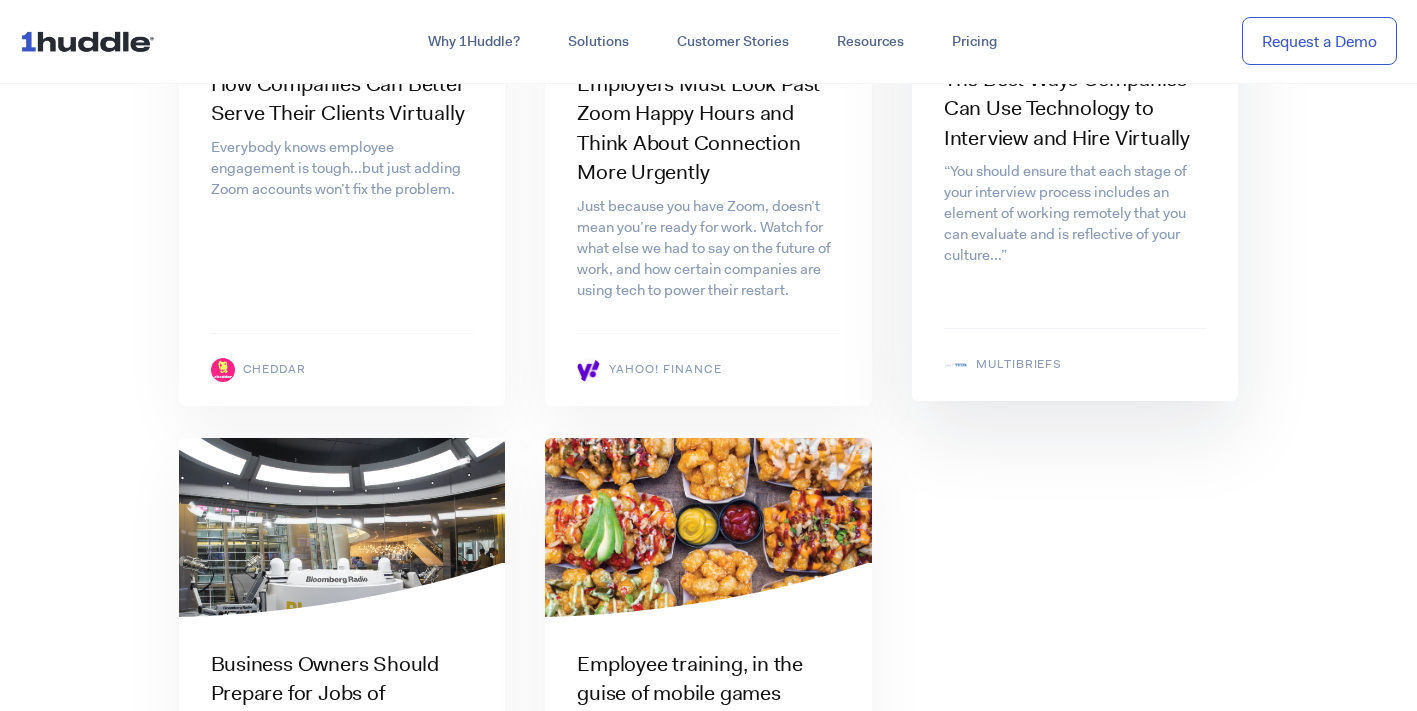 scroll, scrollTop: 11458, scrollLeft: 0, axis: vertical 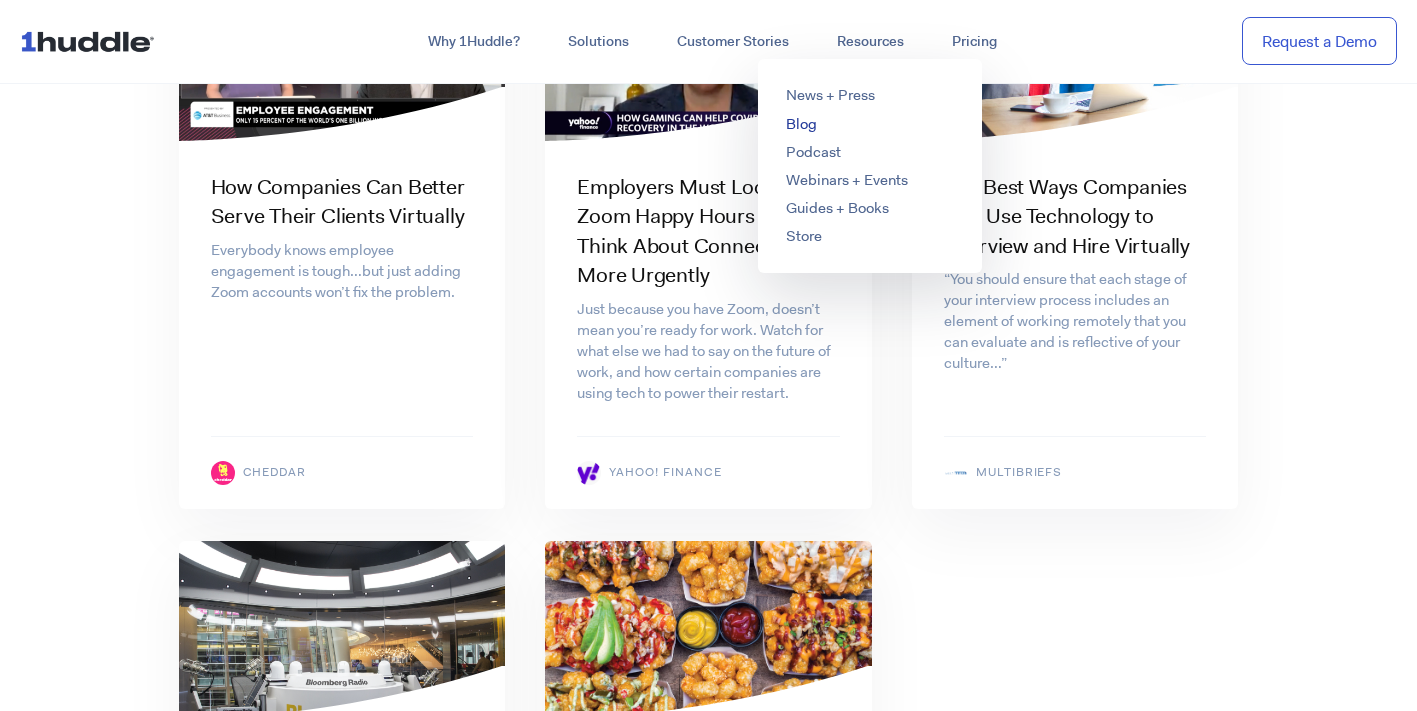 click on "Blog" at bounding box center [801, 124] 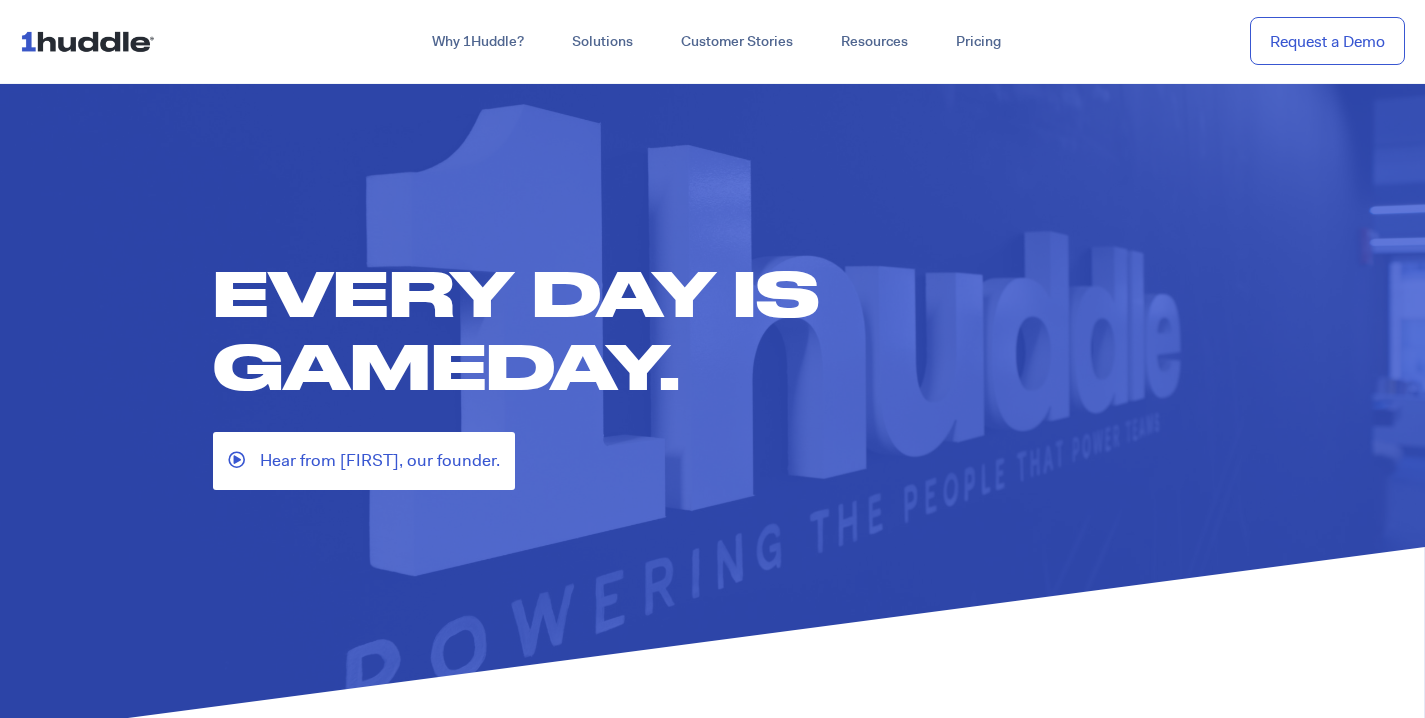 scroll, scrollTop: 0, scrollLeft: 0, axis: both 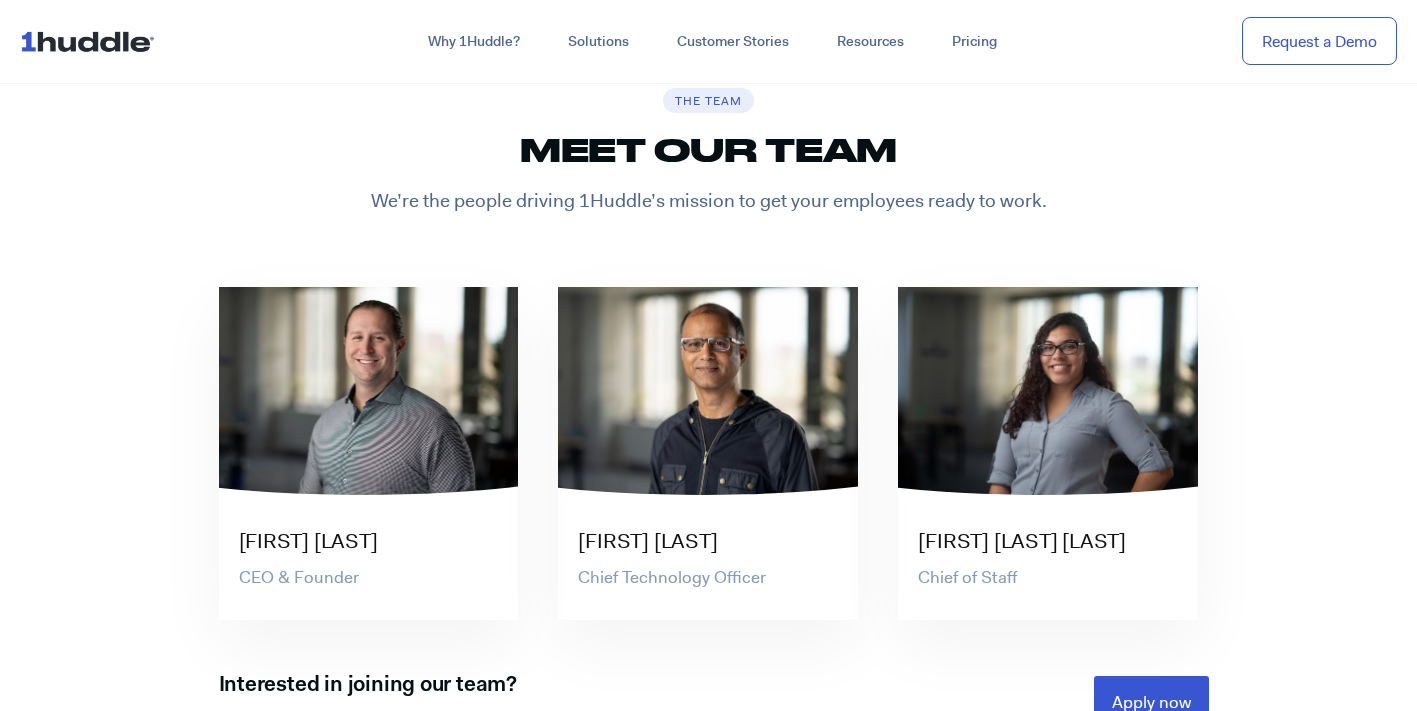 click on "The Team" at bounding box center (708, 101) 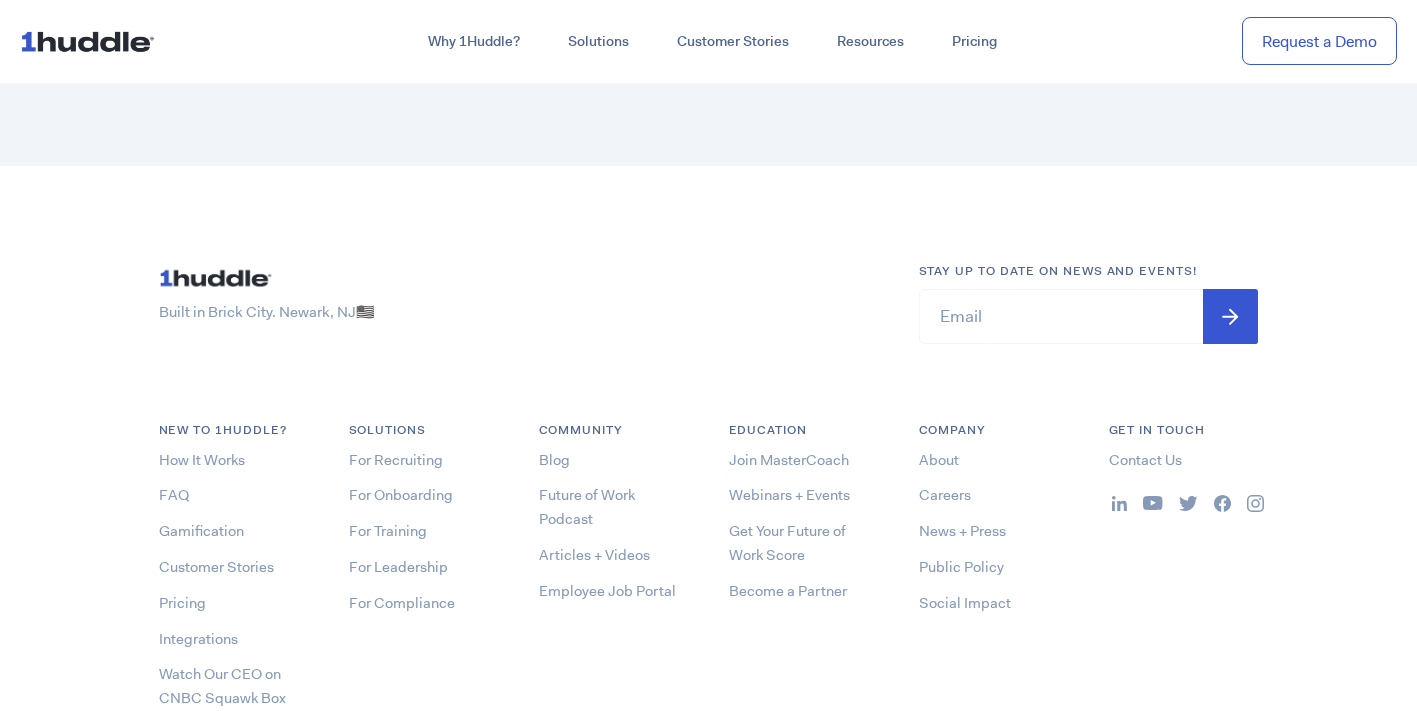 scroll, scrollTop: 5658, scrollLeft: 0, axis: vertical 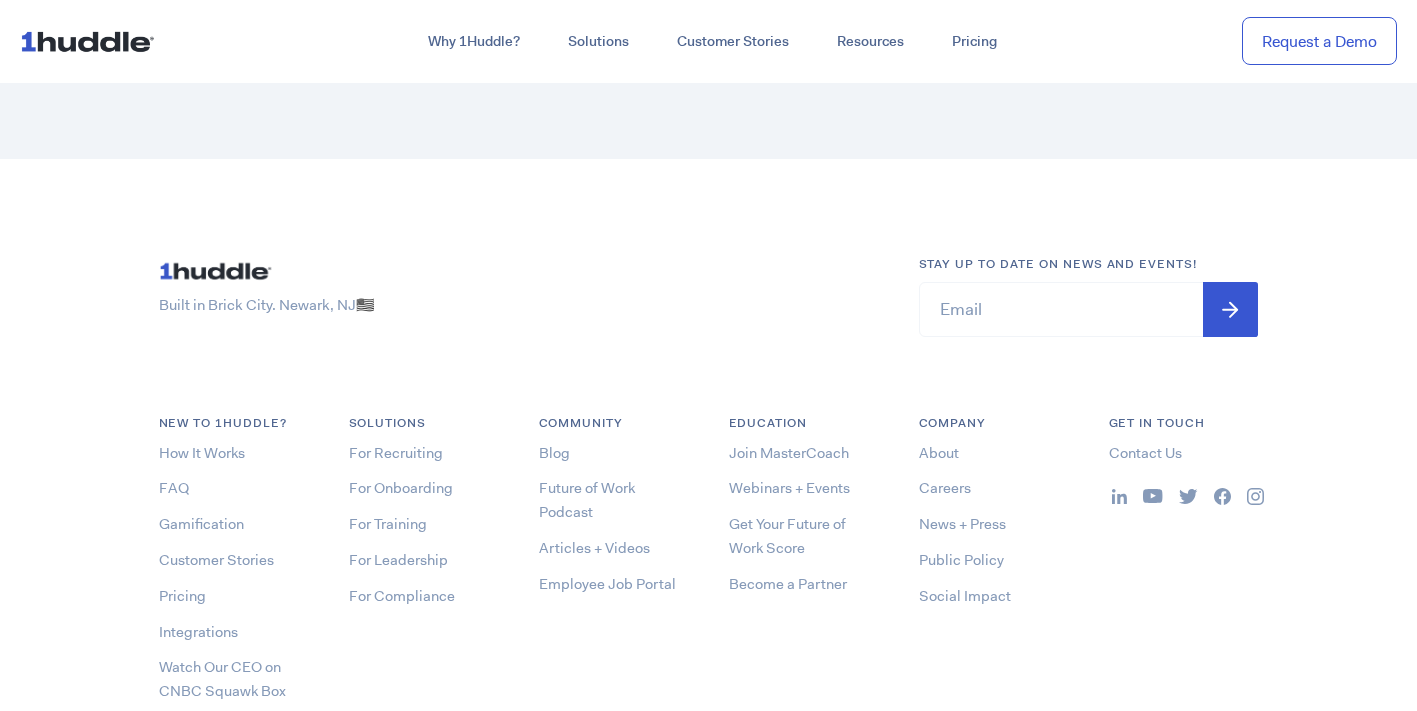 drag, startPoint x: 973, startPoint y: 564, endPoint x: 1018, endPoint y: 561, distance: 45.099888 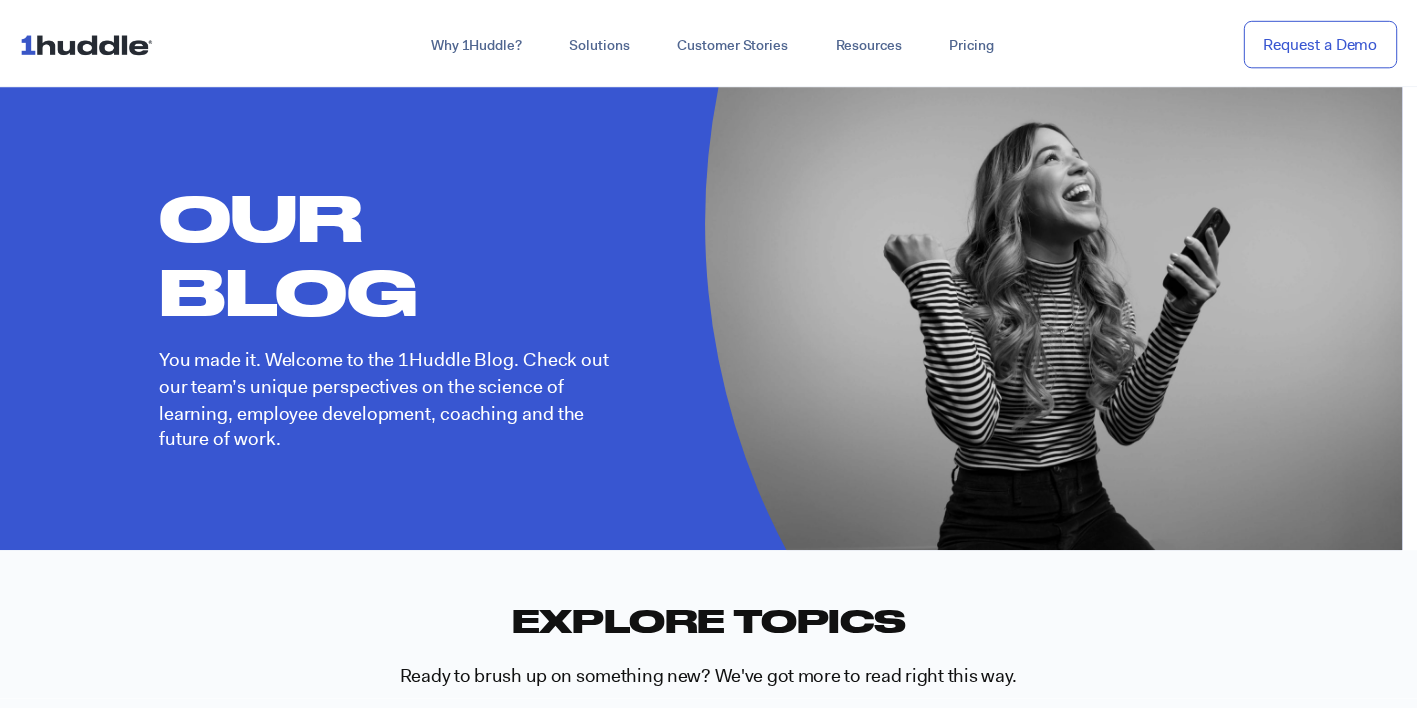 scroll, scrollTop: 0, scrollLeft: 0, axis: both 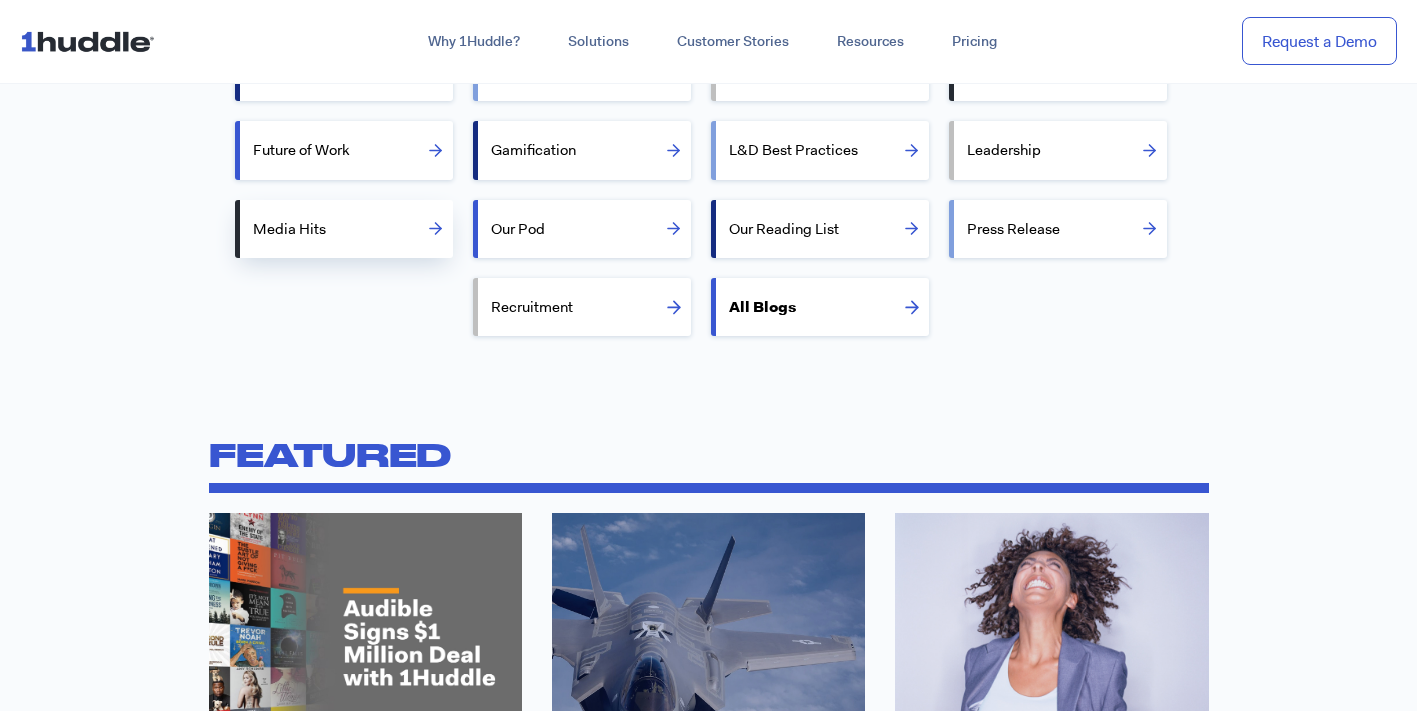 click on "Media Hits" at bounding box center [353, 229] 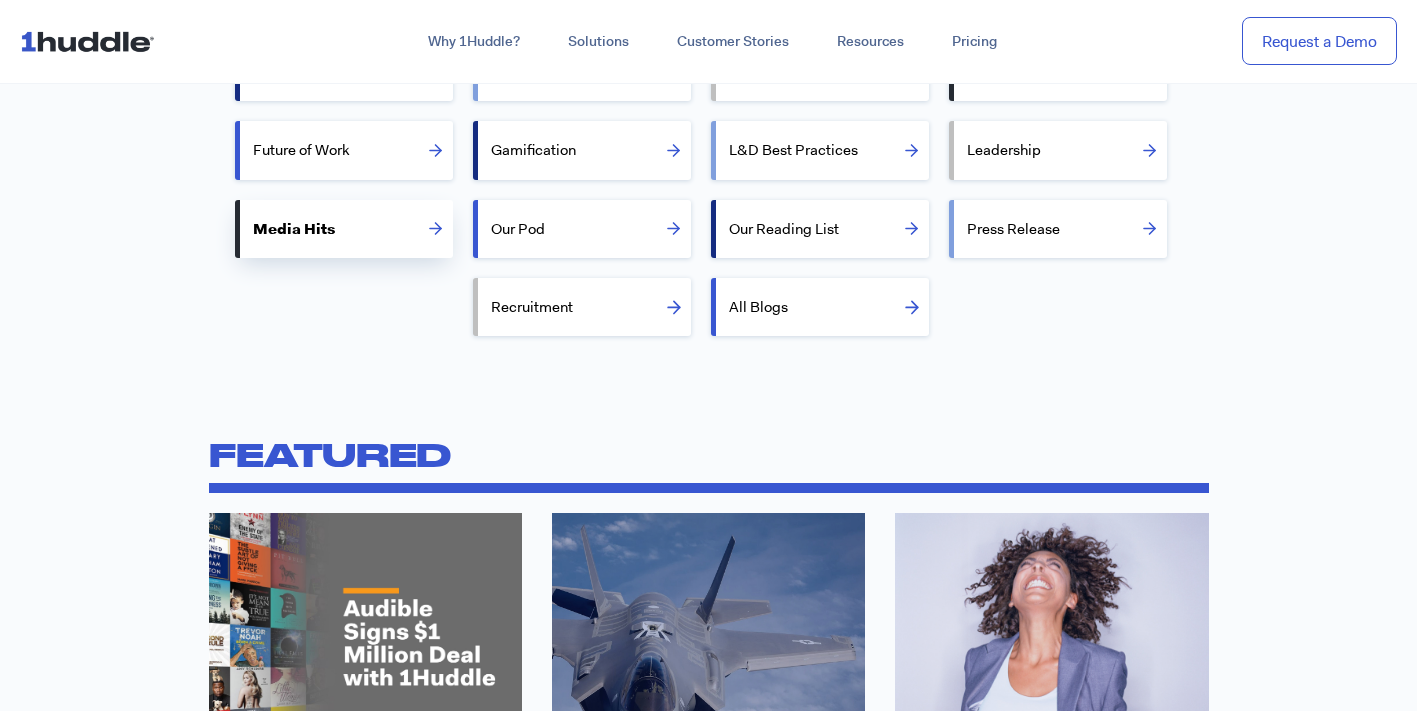scroll, scrollTop: 0, scrollLeft: 0, axis: both 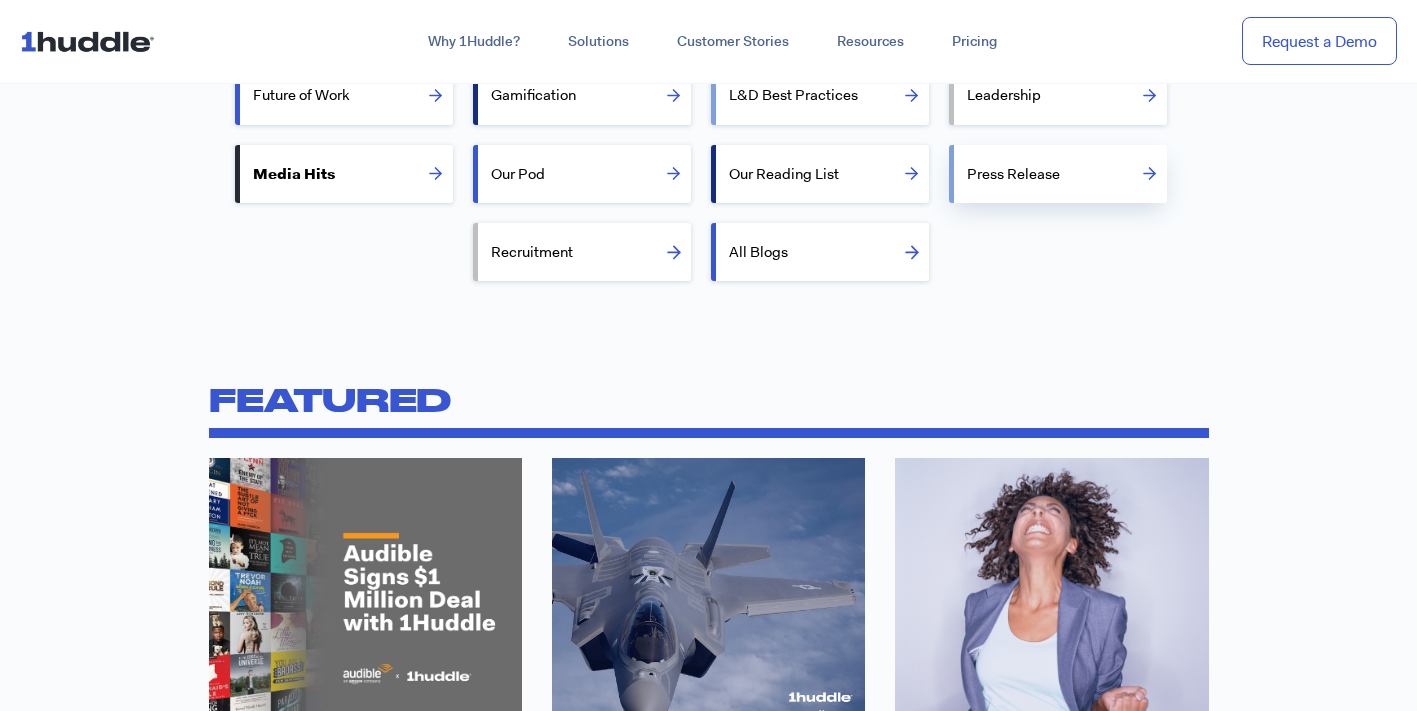click on "Press Release" at bounding box center [1067, 174] 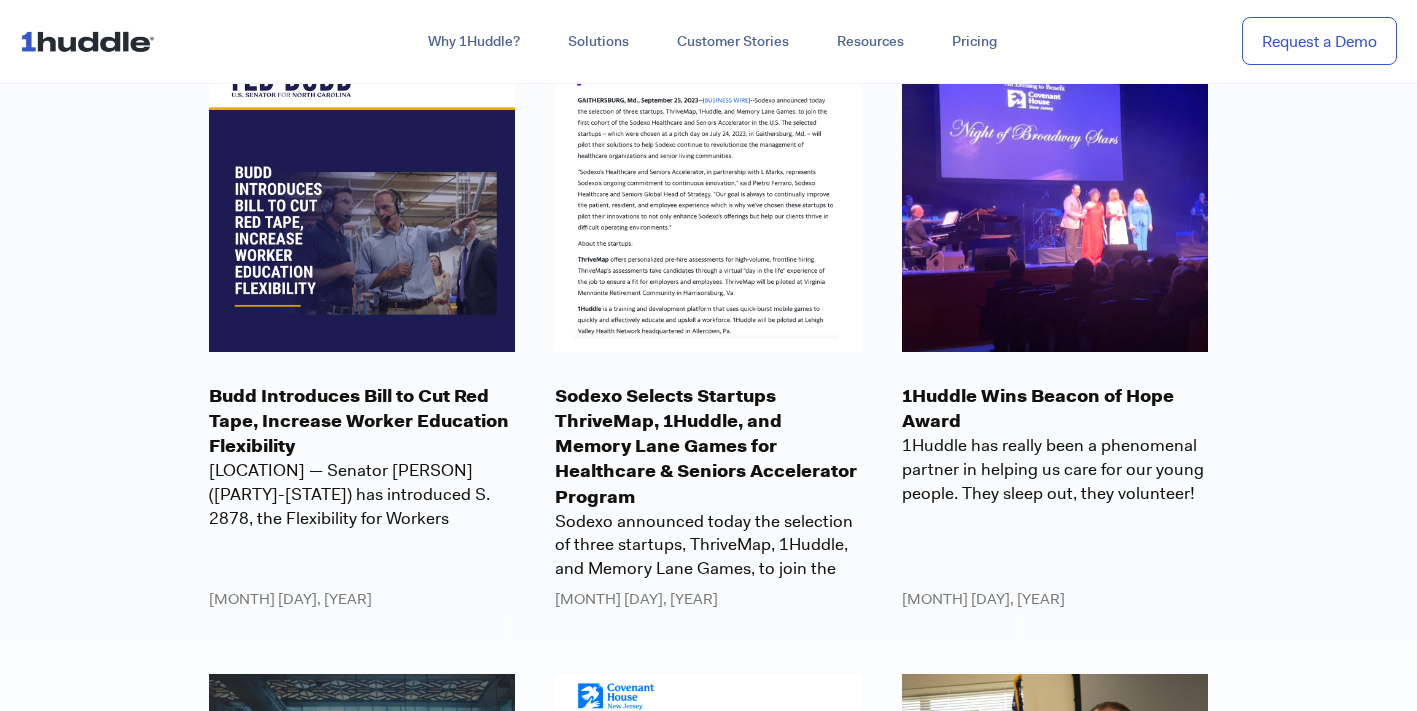 scroll, scrollTop: 2344, scrollLeft: 0, axis: vertical 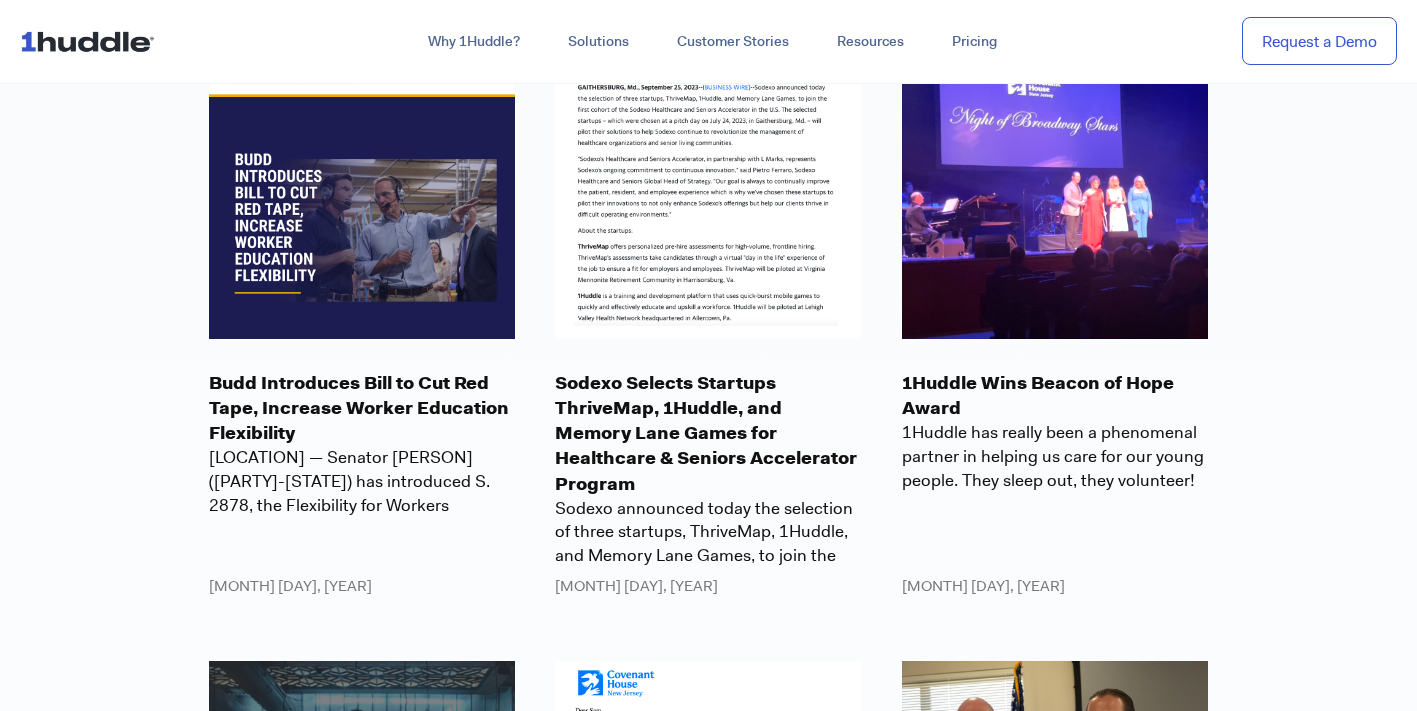 click on "Budd Introduces Bill to Cut Red Tape, Increase Worker Education Flexibility" at bounding box center [362, 409] 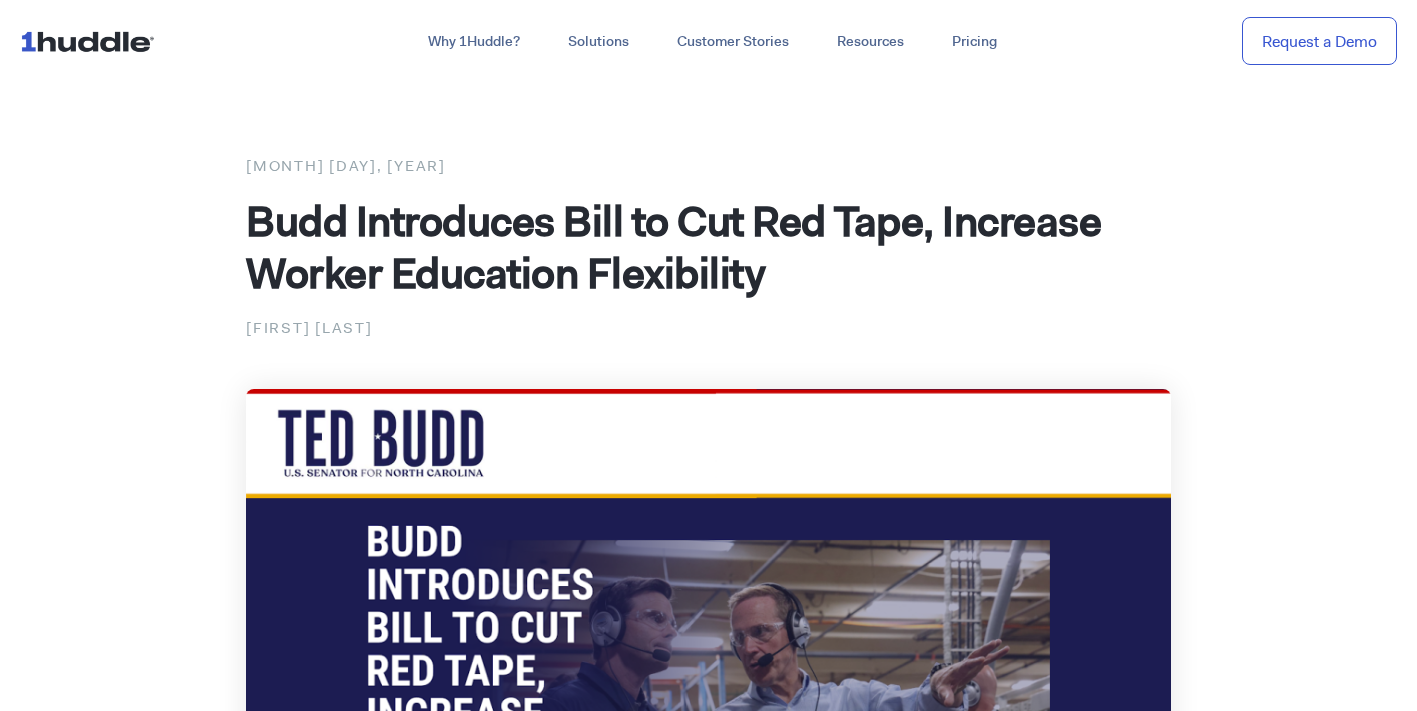 scroll, scrollTop: 0, scrollLeft: 0, axis: both 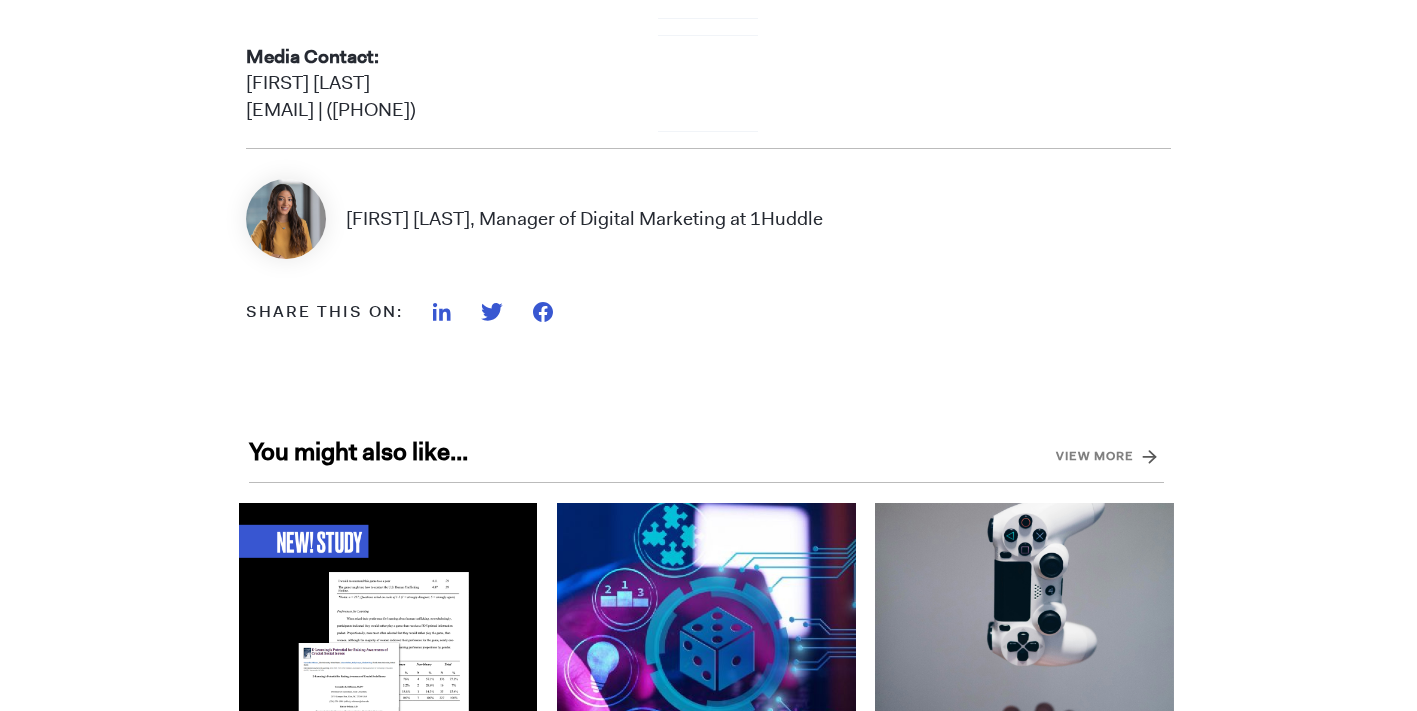 drag, startPoint x: 681, startPoint y: 220, endPoint x: 948, endPoint y: 217, distance: 267.01685 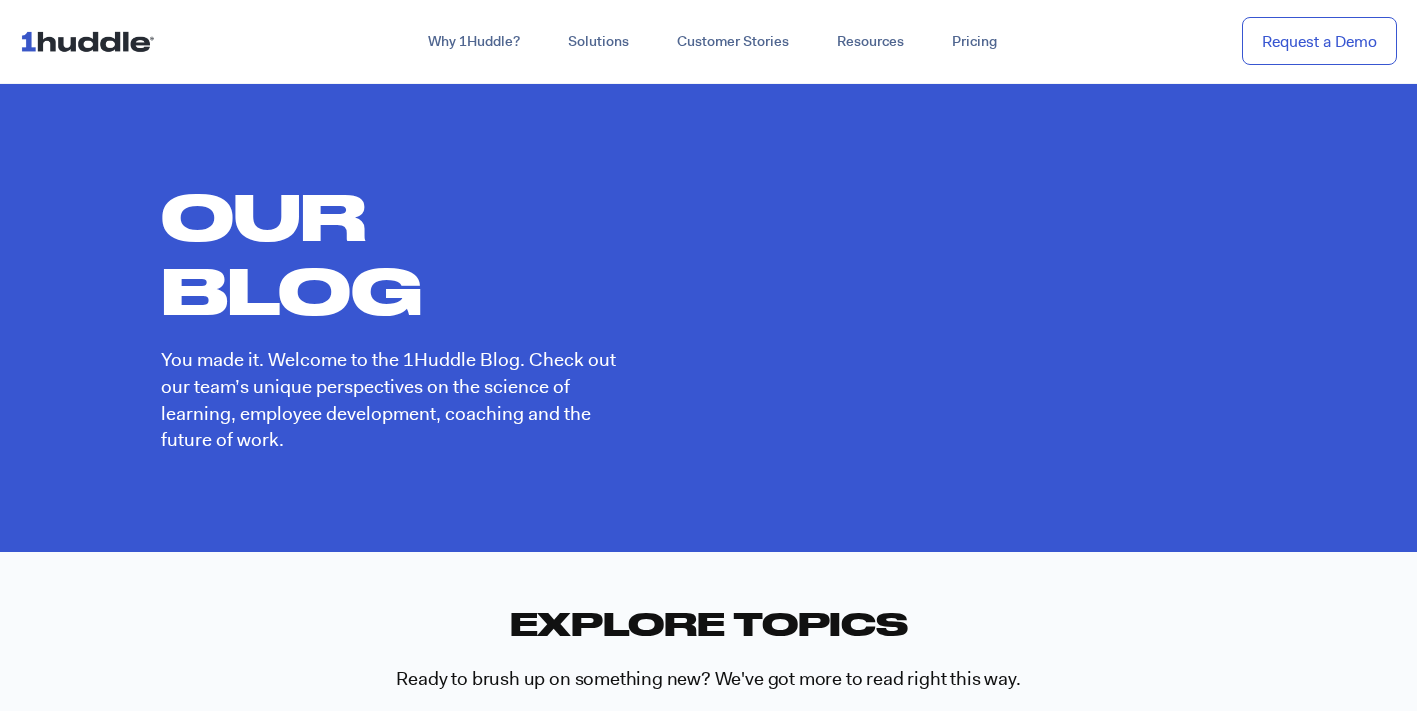 scroll, scrollTop: 2344, scrollLeft: 0, axis: vertical 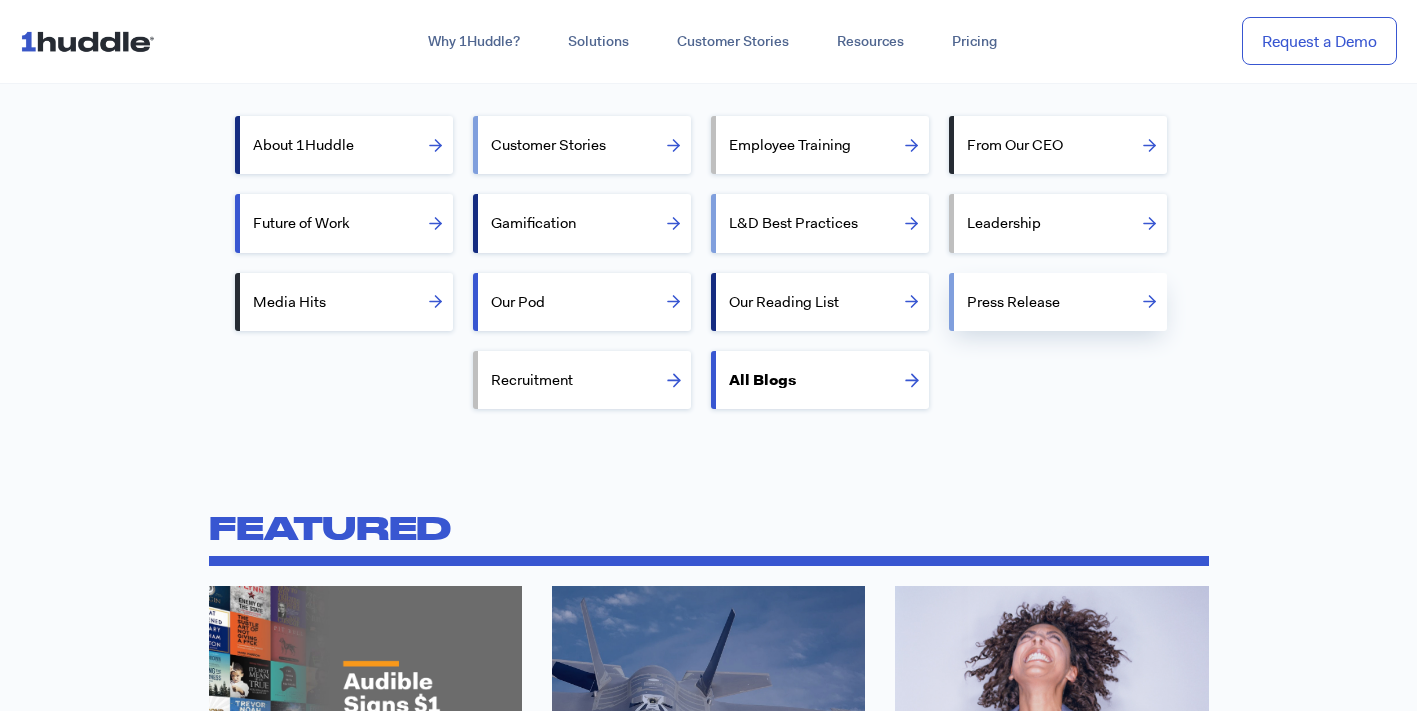 click on "Press Release" at bounding box center [1067, 302] 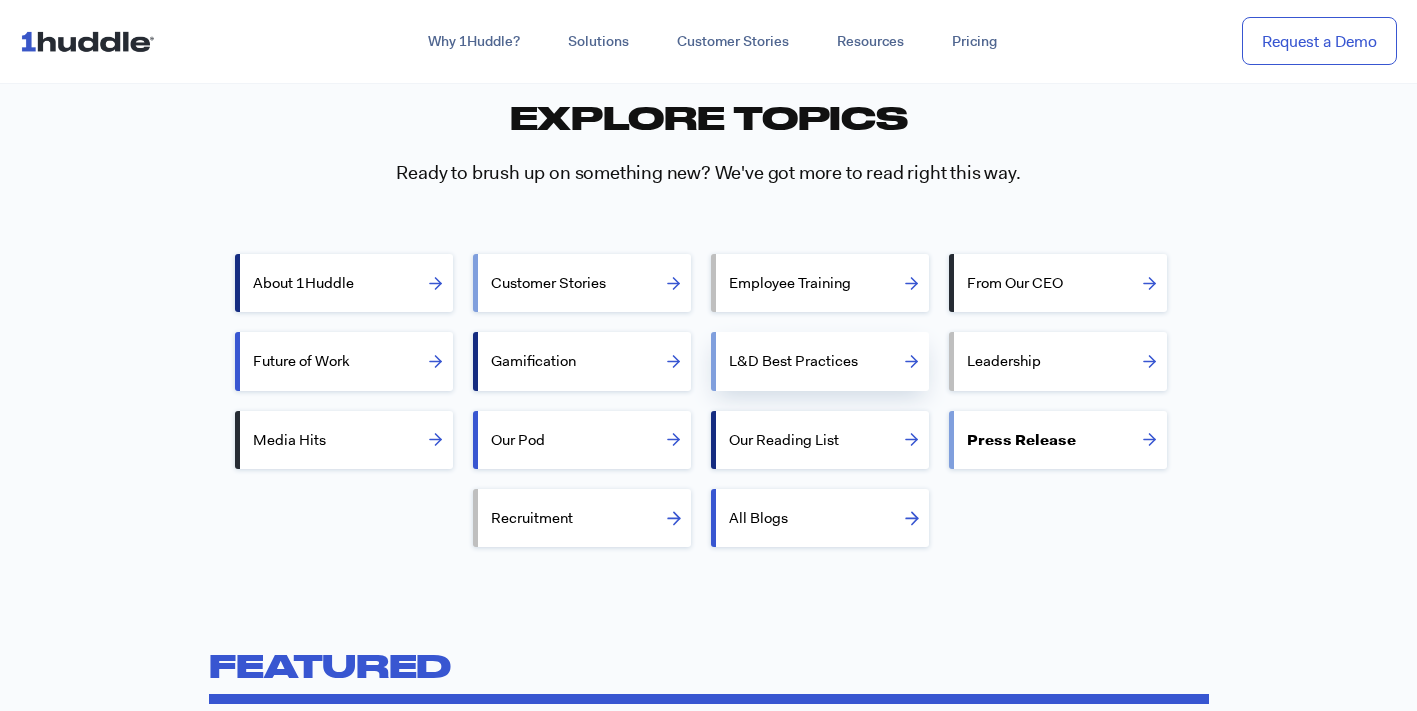 scroll, scrollTop: 549, scrollLeft: 0, axis: vertical 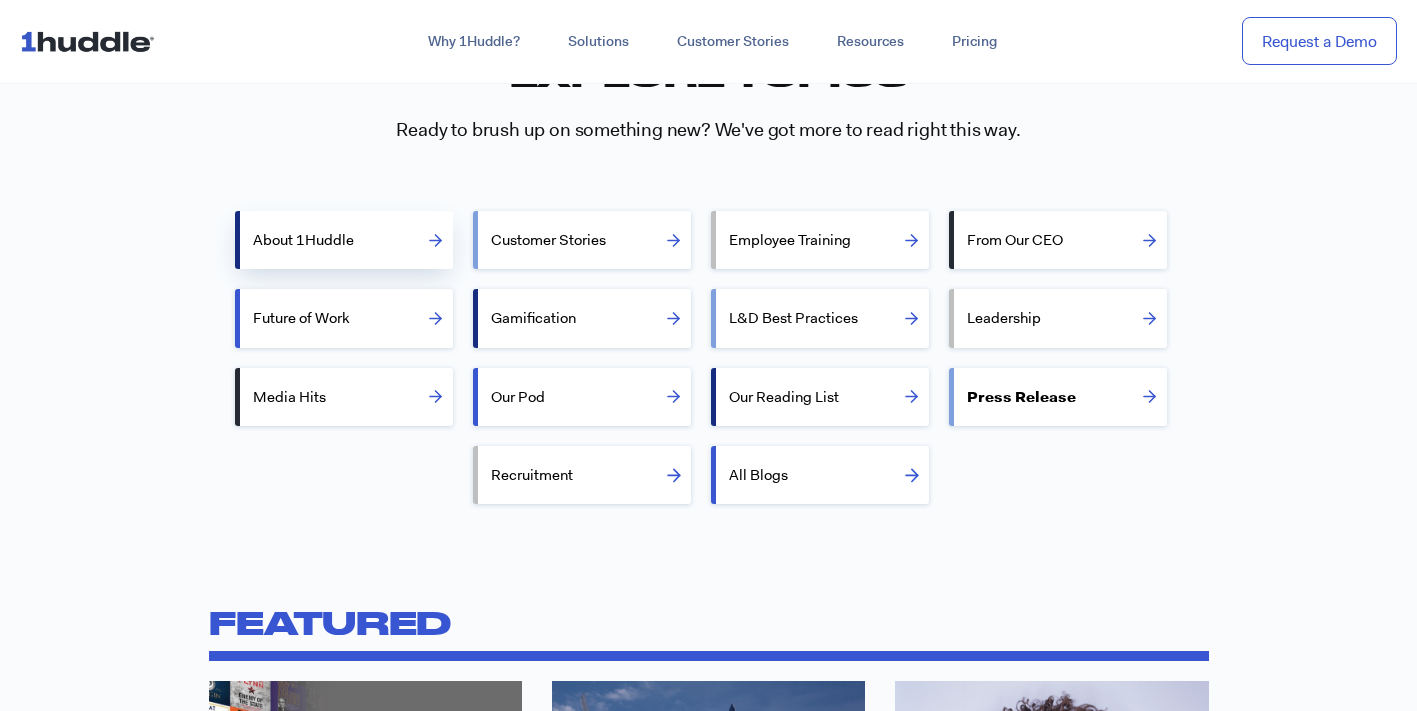 click on "About 1Huddle" at bounding box center [353, 240] 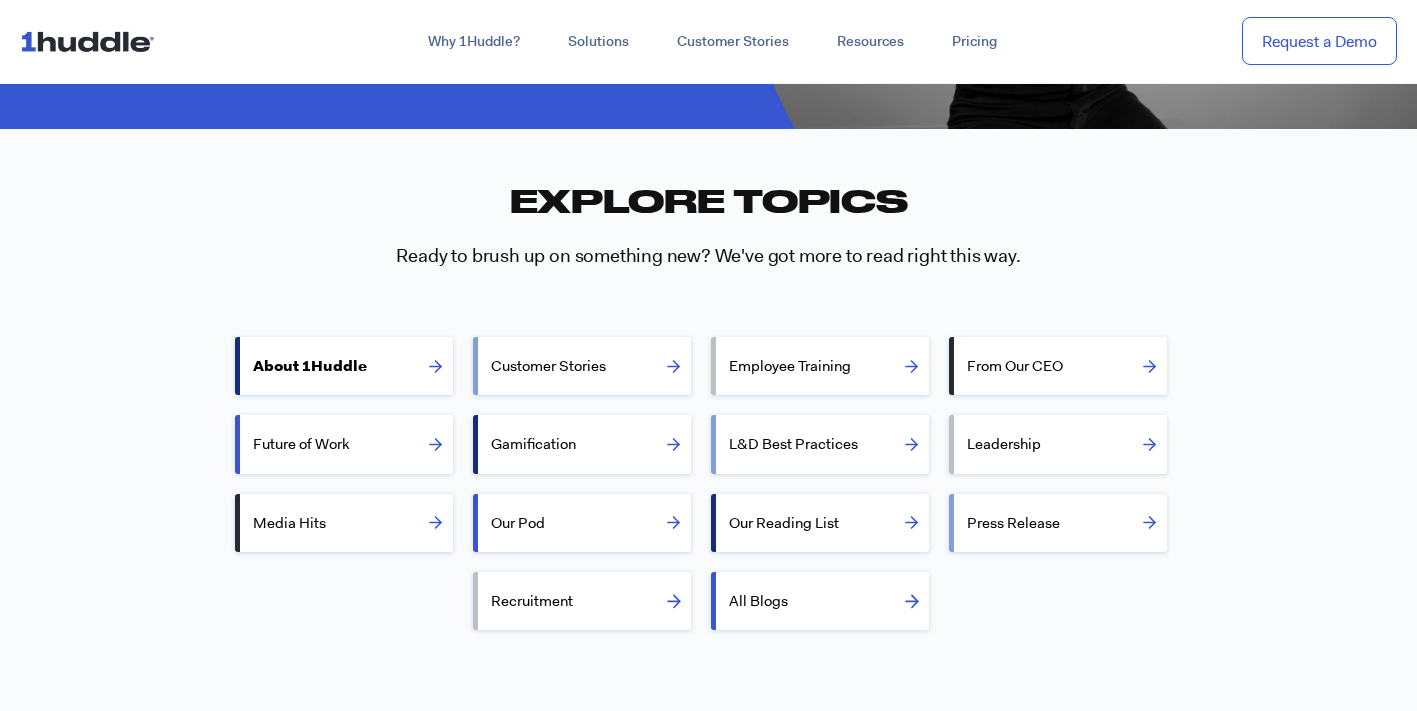 scroll, scrollTop: 745, scrollLeft: 0, axis: vertical 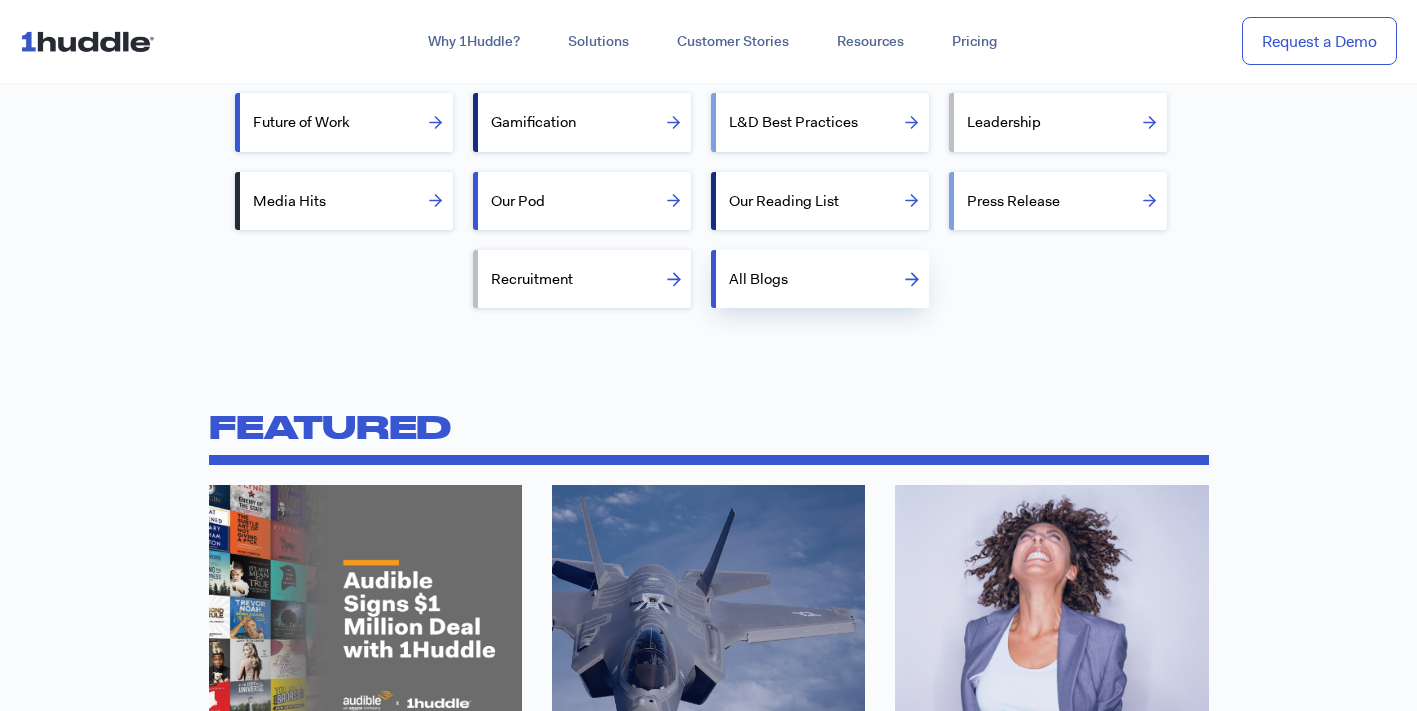 click on "All Blogs" at bounding box center [829, 279] 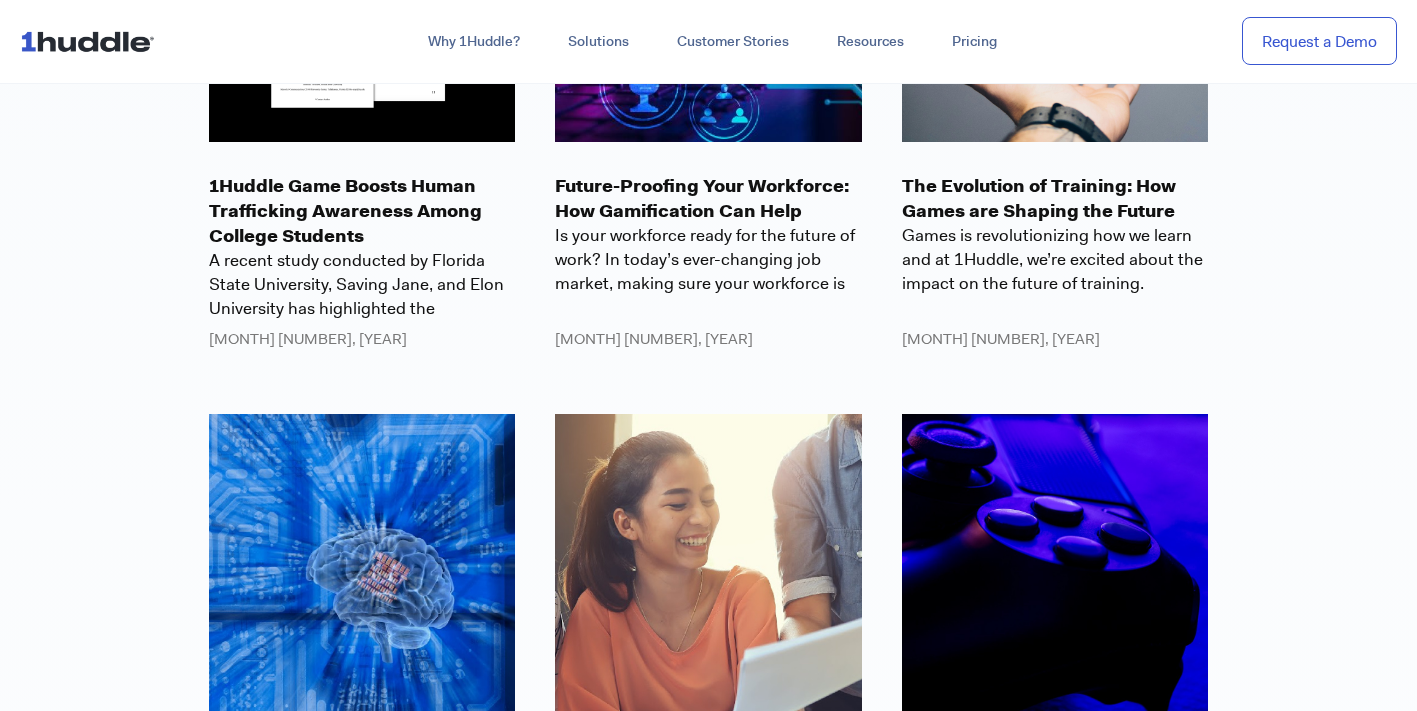 scroll, scrollTop: 2539, scrollLeft: 0, axis: vertical 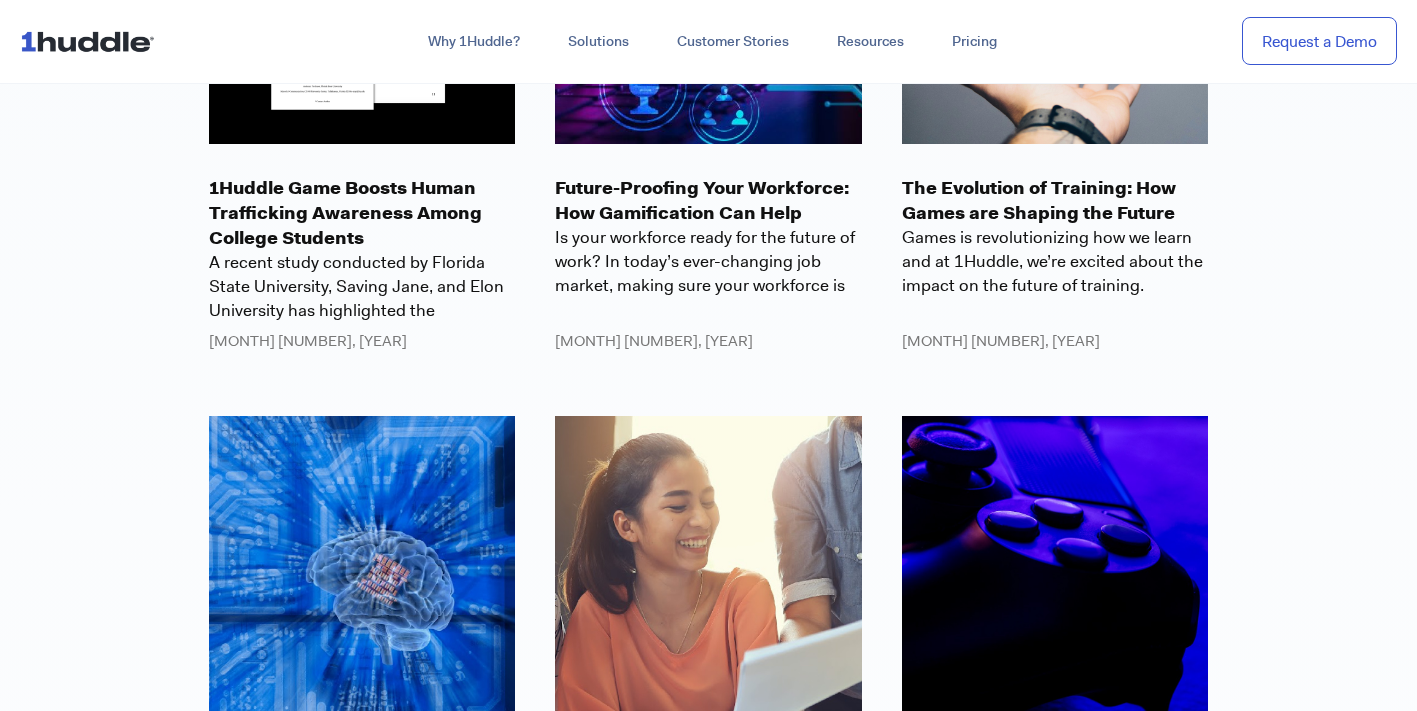 click on "1Huddle Game Boosts Human Trafficking Awareness Among College Students" at bounding box center (362, 214) 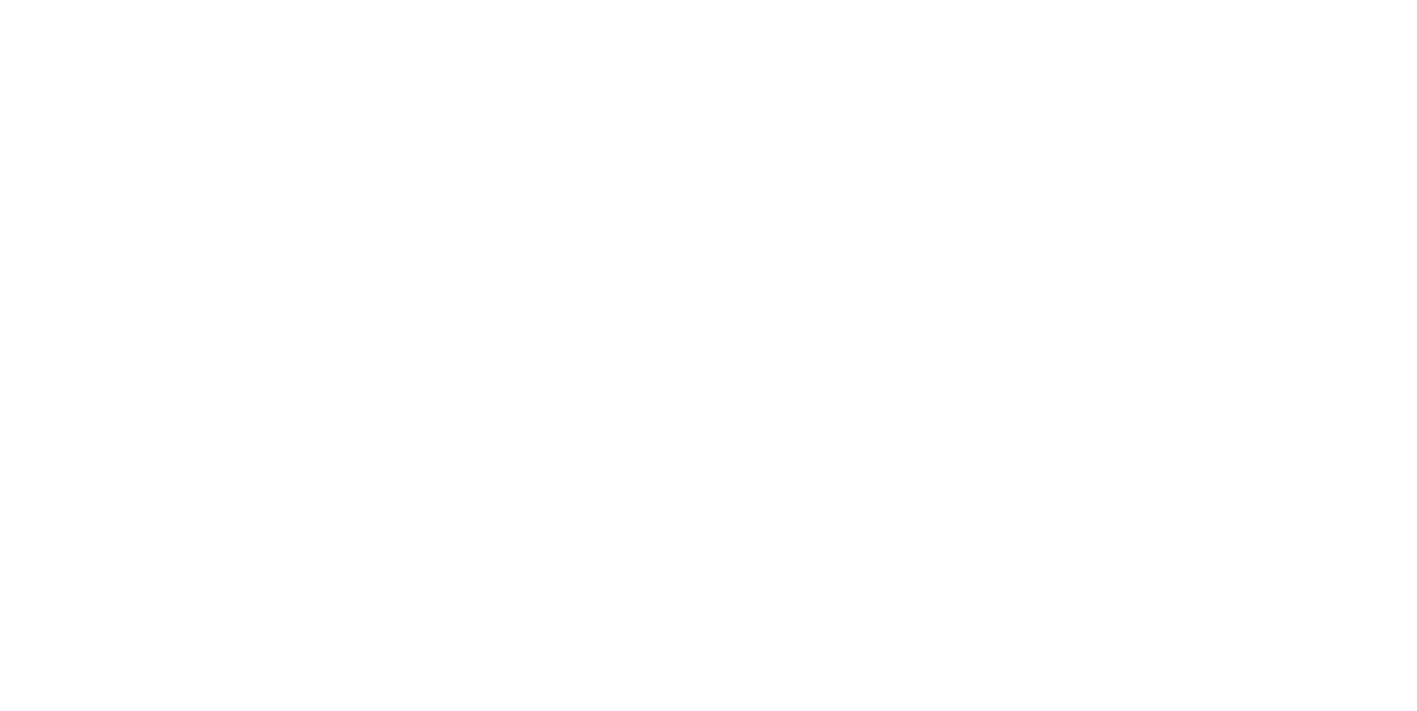 scroll, scrollTop: 0, scrollLeft: 0, axis: both 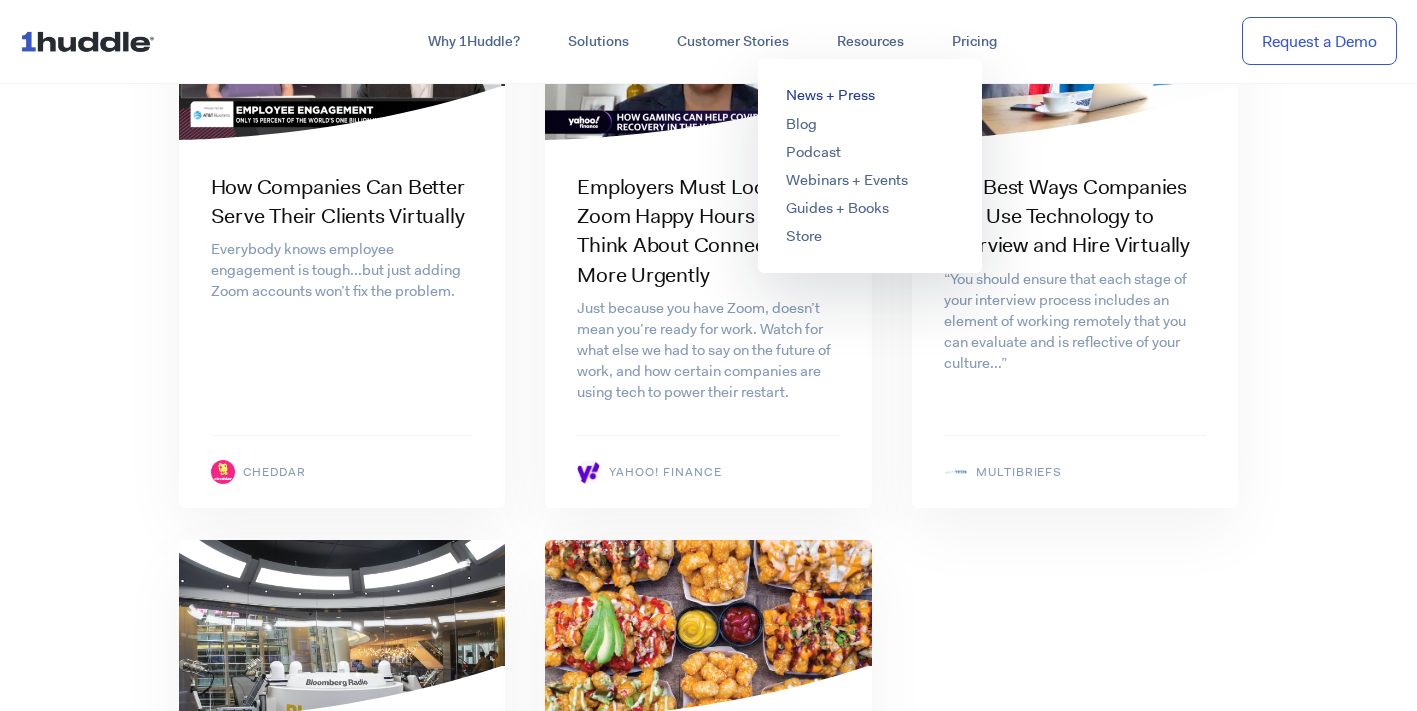click on "News + Press" at bounding box center (830, 95) 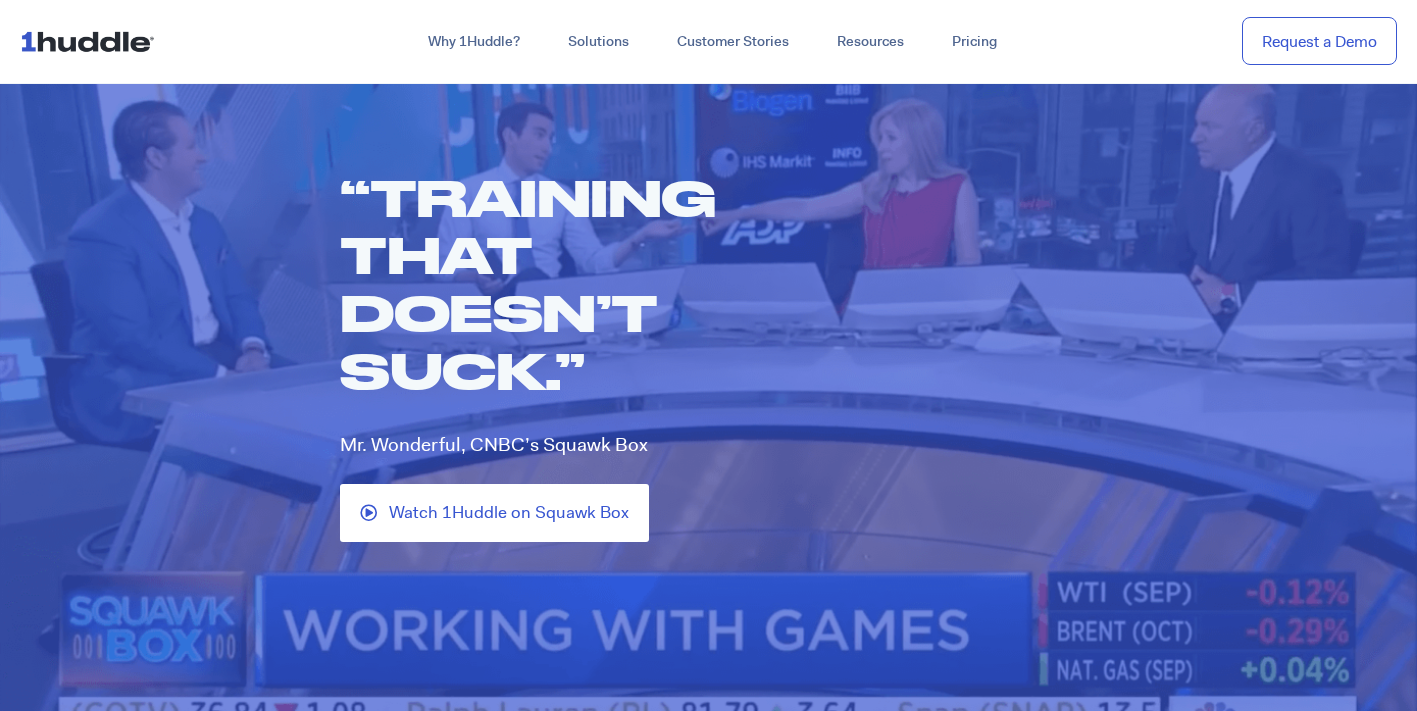 scroll, scrollTop: 0, scrollLeft: 0, axis: both 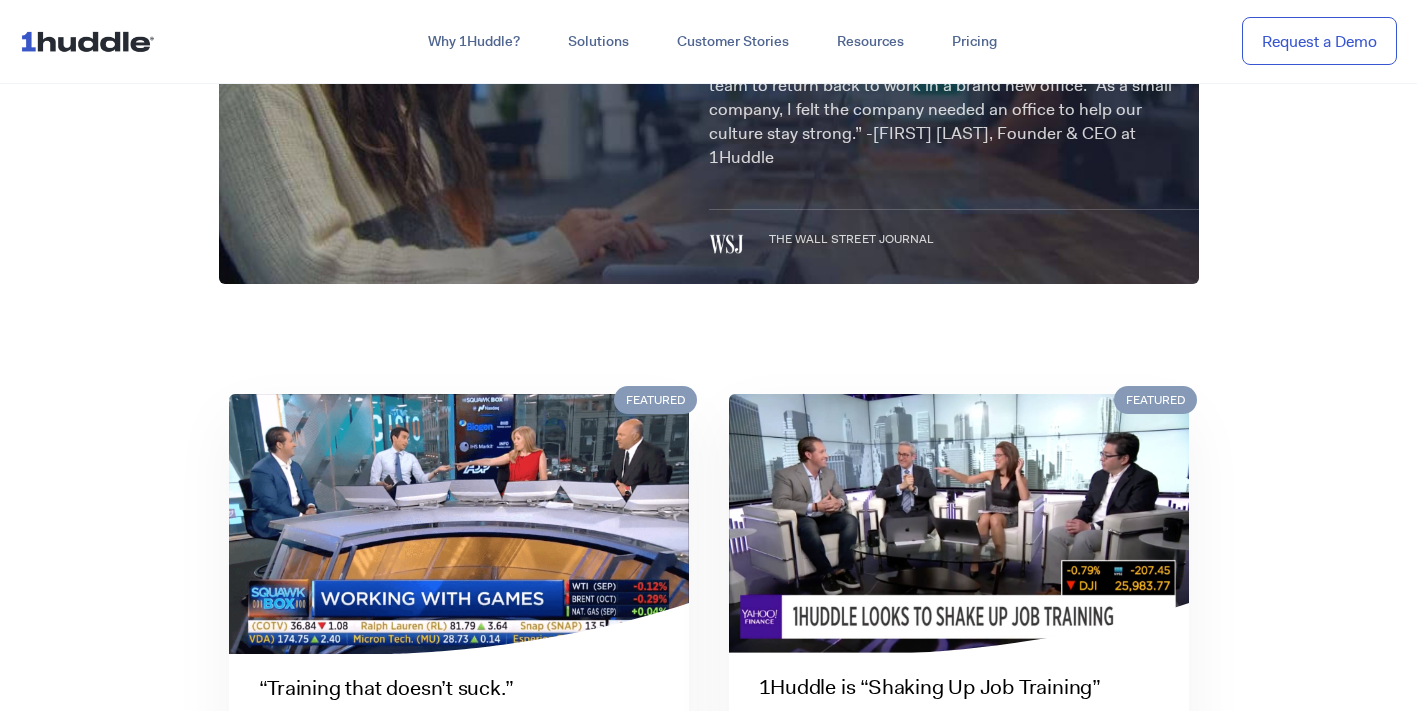 click on "The Wall Street Journal" at bounding box center [852, 239] 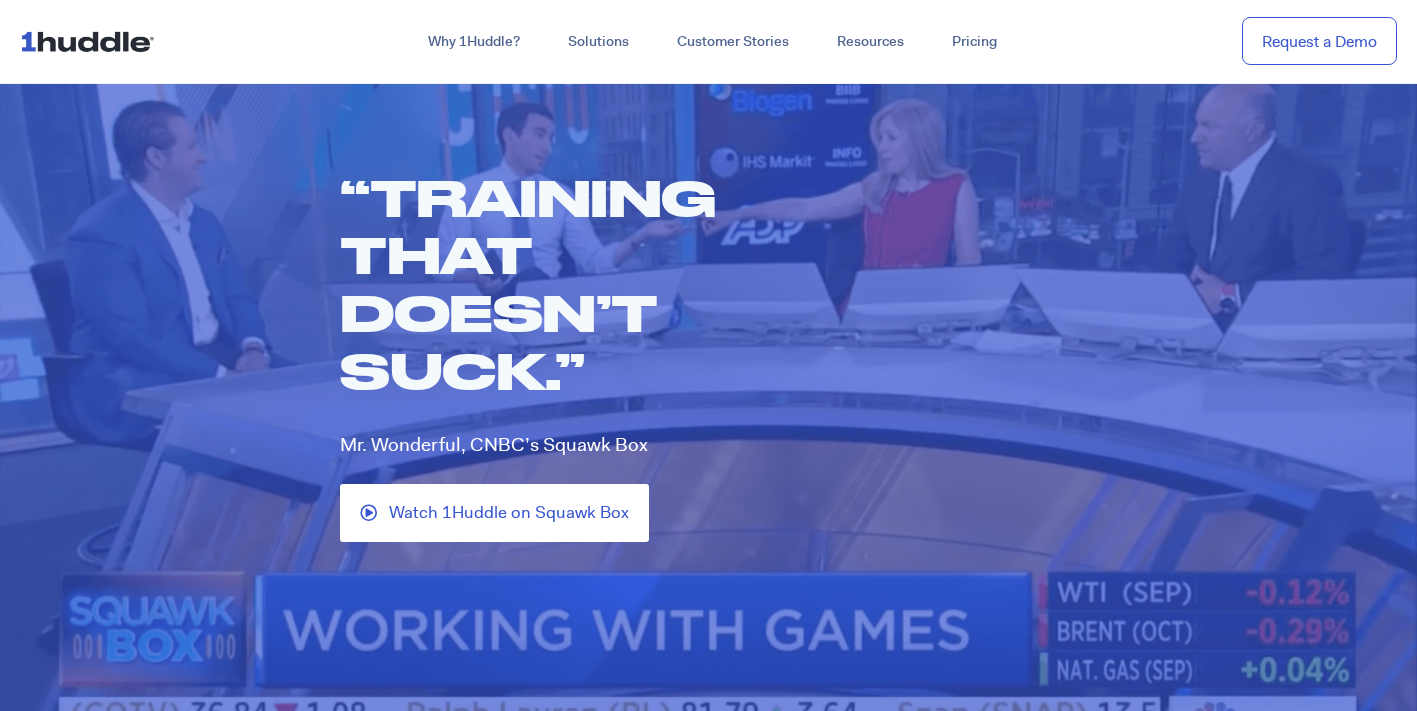 scroll, scrollTop: 1239, scrollLeft: 0, axis: vertical 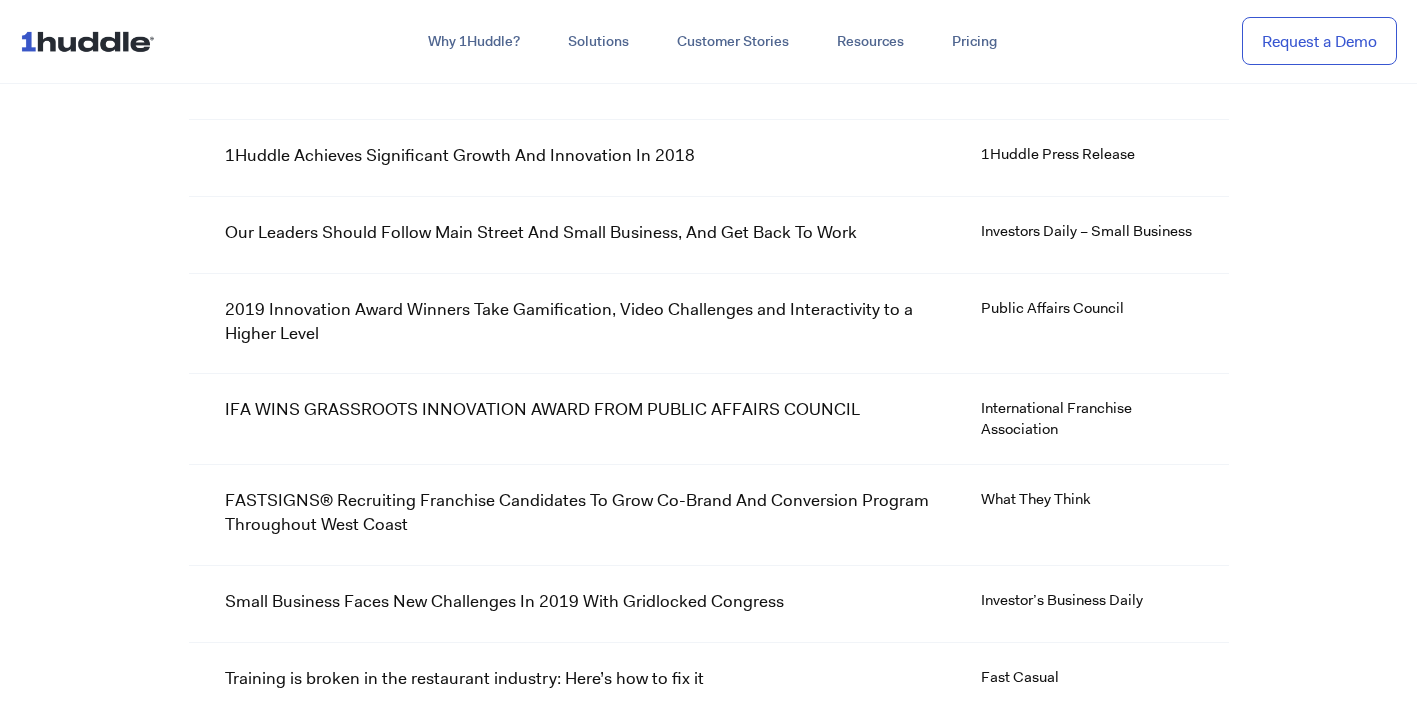 click on "FASTSIGNS® Recruiting Franchise Candidates To Grow Co-Brand And Conversion Program Throughout West Coast" at bounding box center [583, 513] 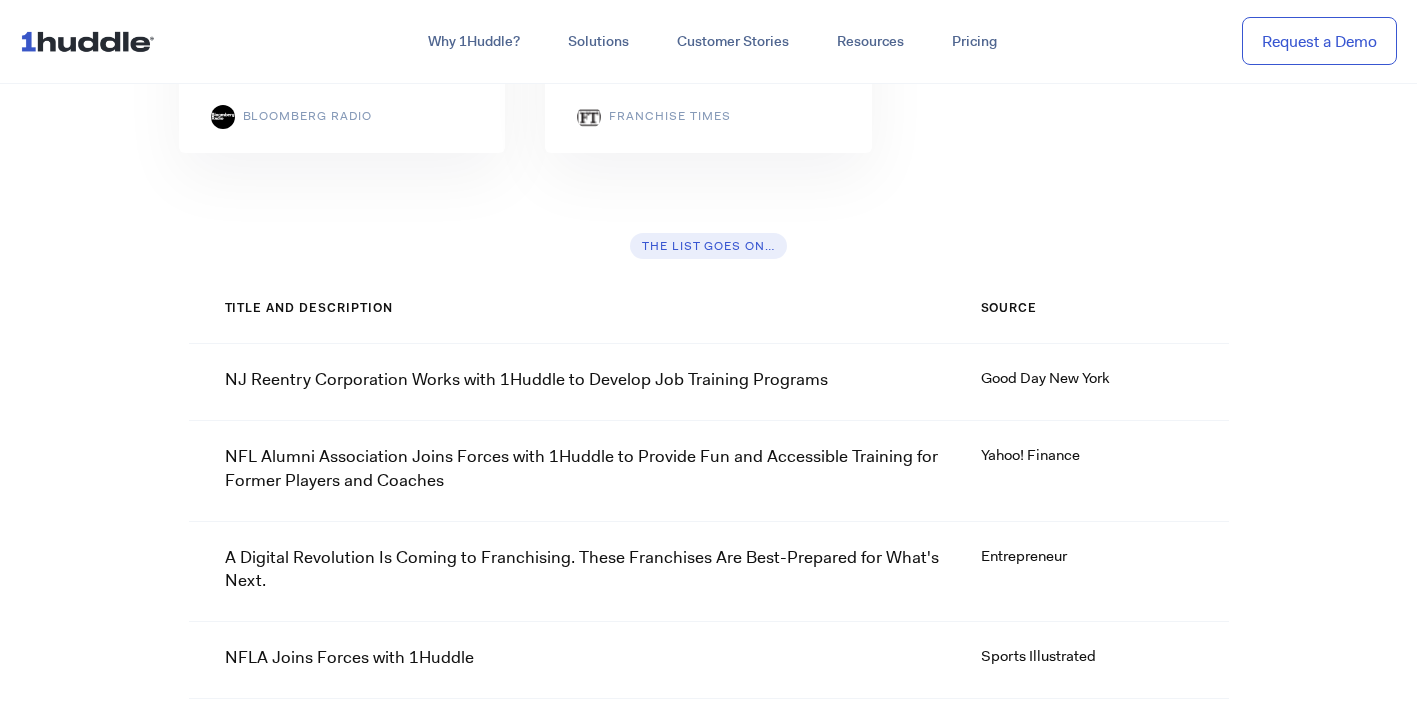 scroll, scrollTop: 12386, scrollLeft: 0, axis: vertical 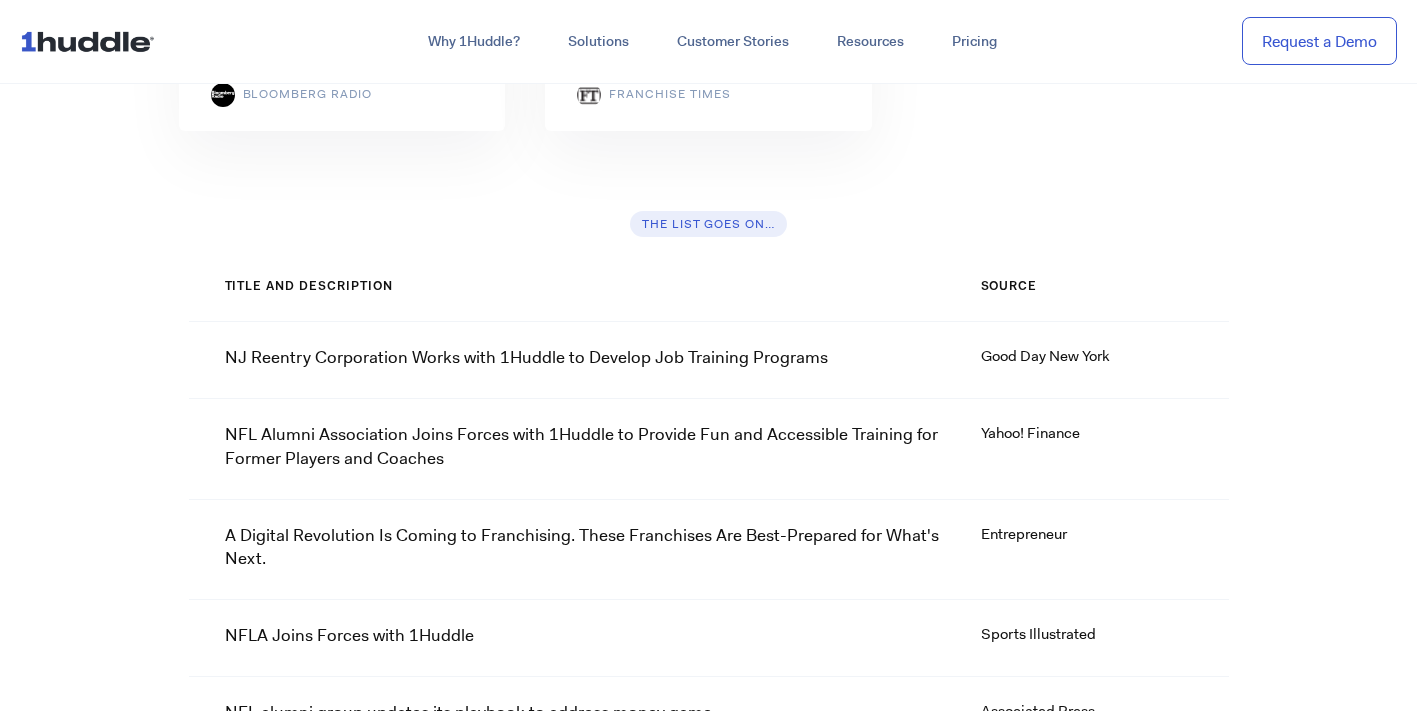 click on "NFL Alumni Association Joins Forces with 1Huddle to Provide Fun and Accessible Training for Former Players and Coaches" at bounding box center [583, 447] 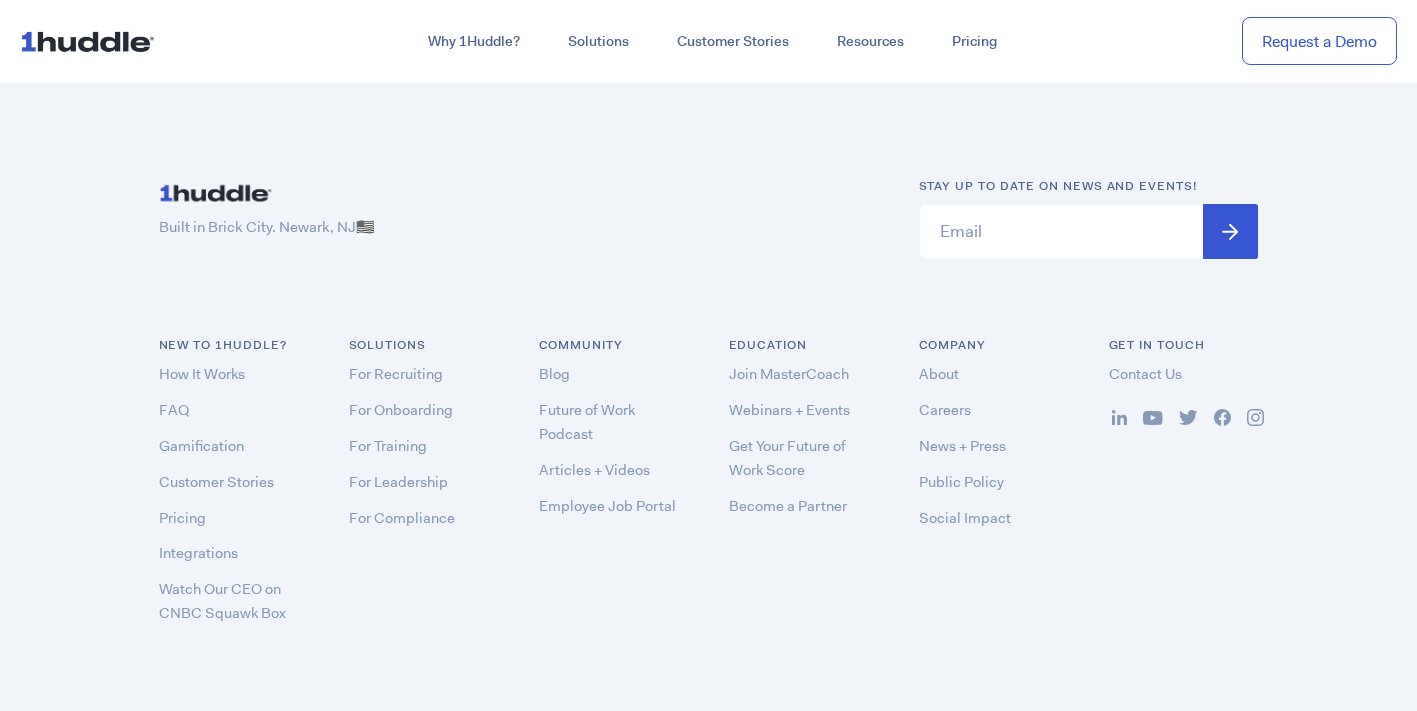 scroll, scrollTop: 21639, scrollLeft: 0, axis: vertical 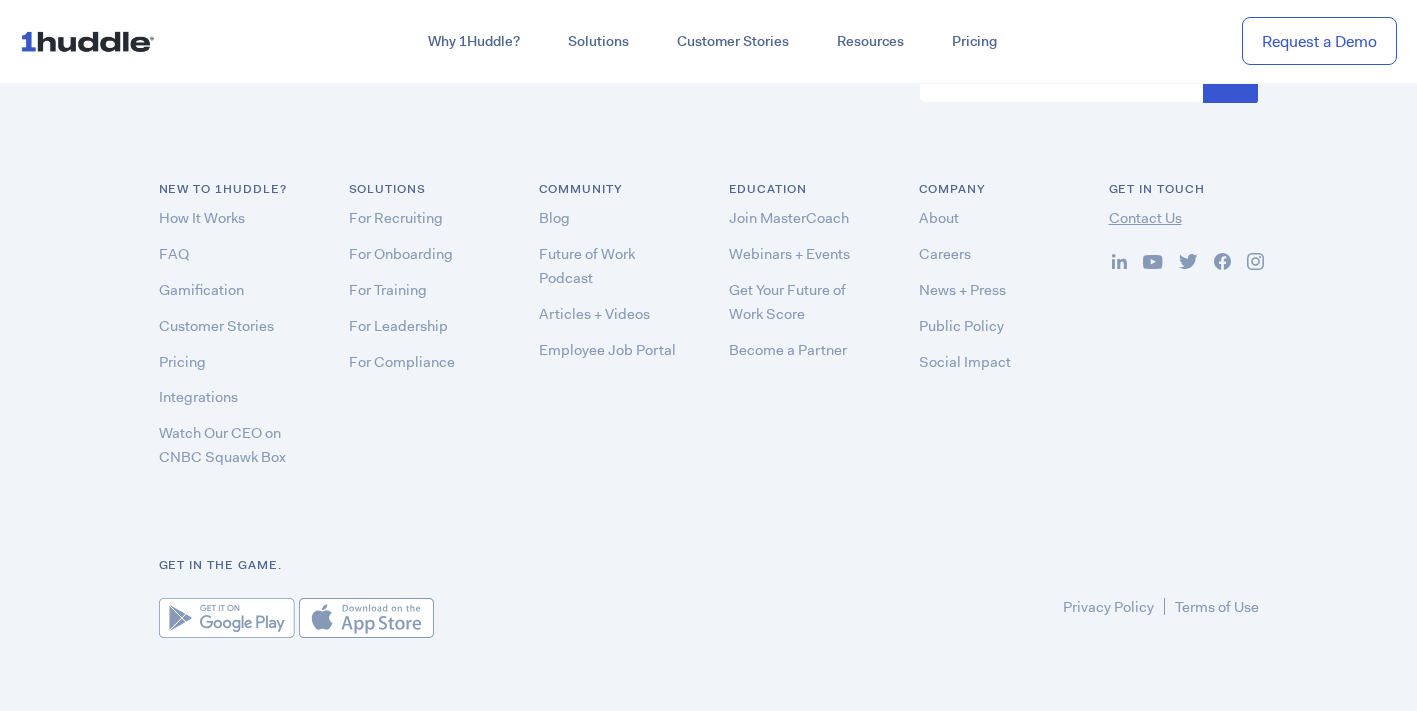 click on "Contact Us" at bounding box center (1145, 218) 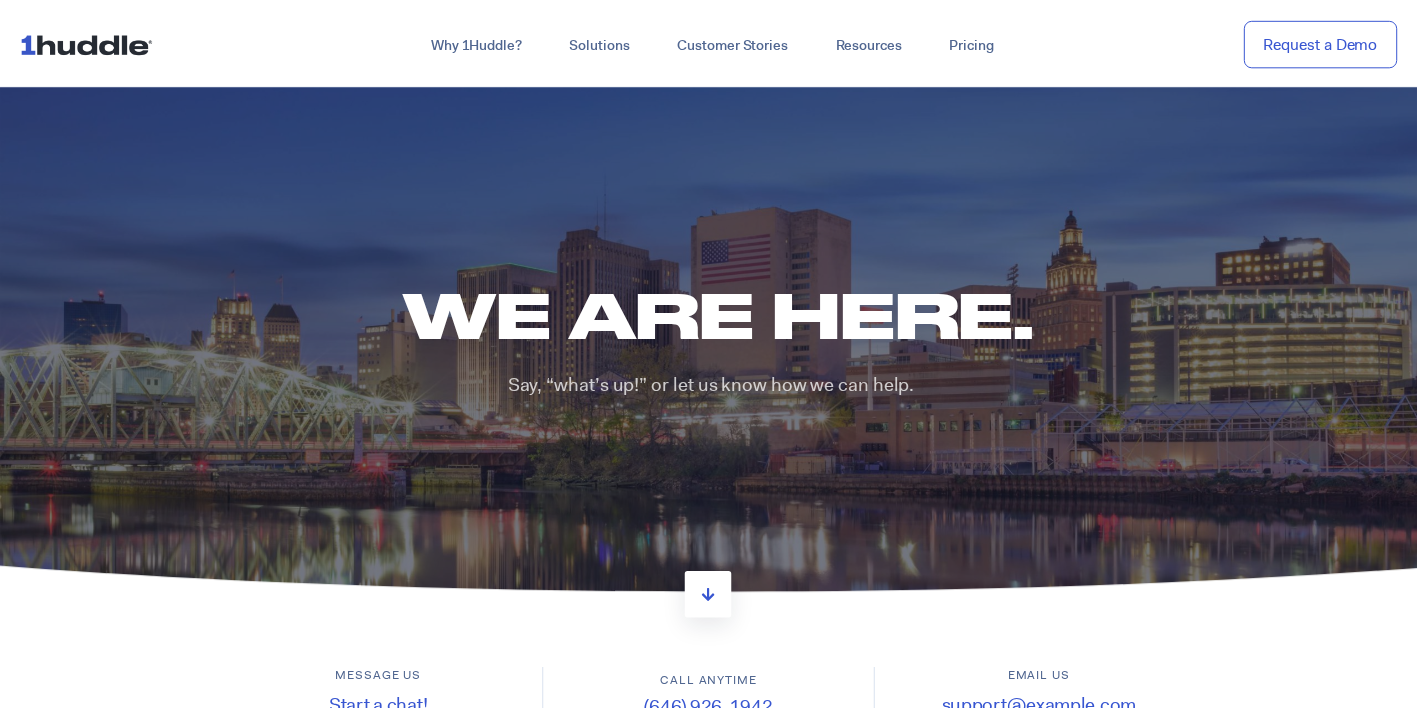 scroll, scrollTop: 0, scrollLeft: 0, axis: both 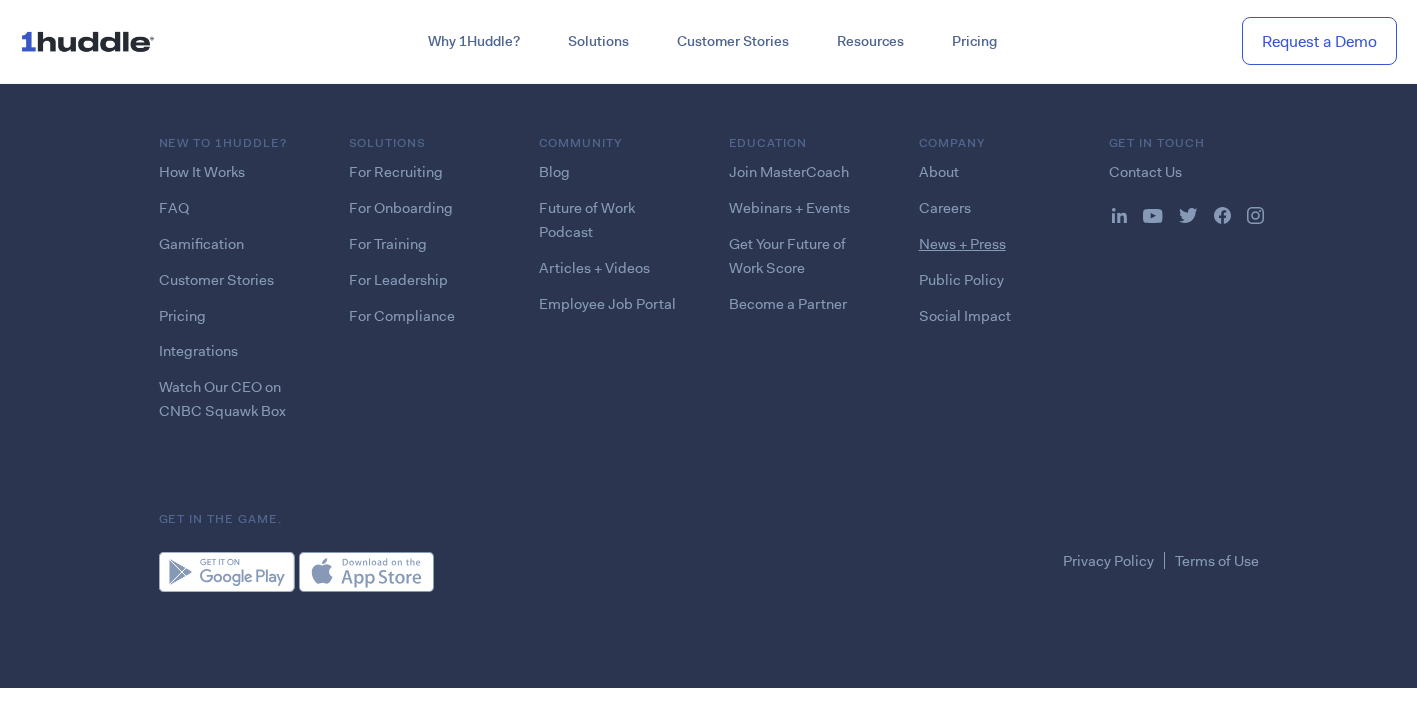click on "News + Press" at bounding box center [962, 244] 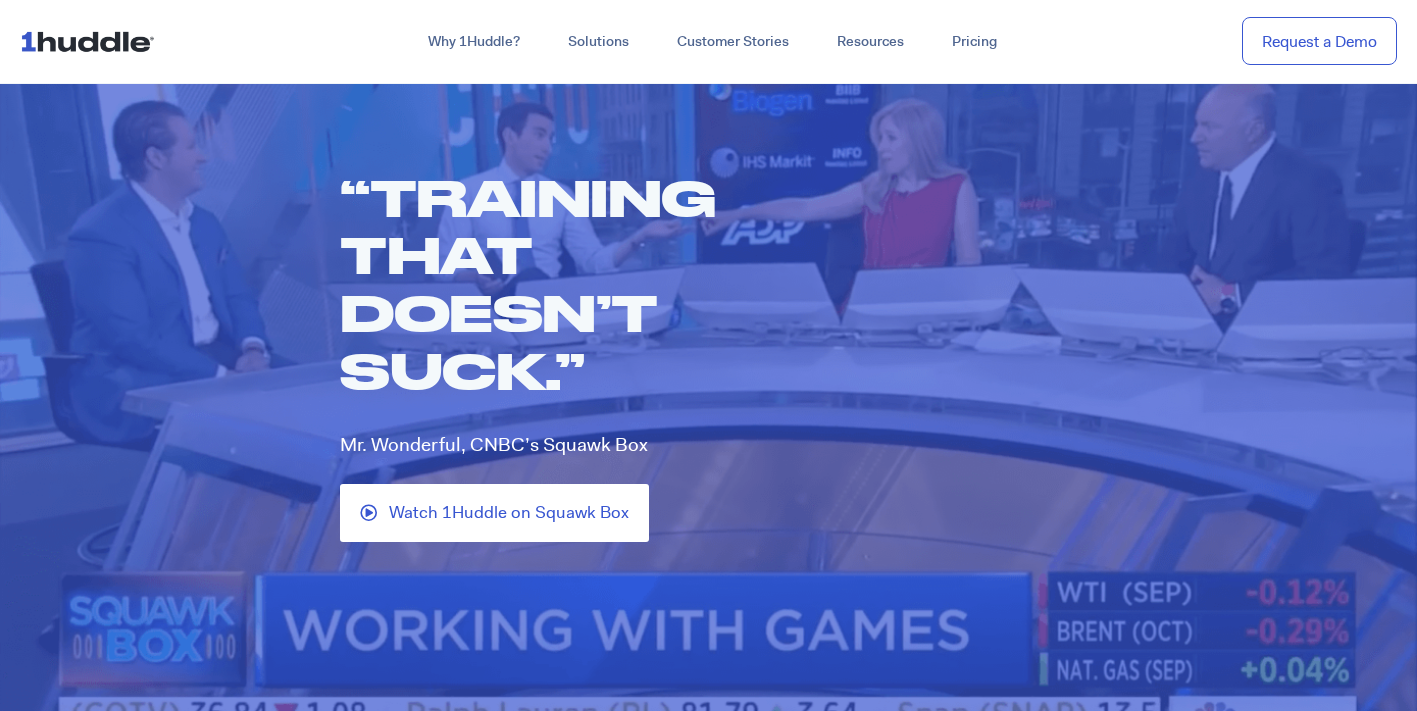 scroll, scrollTop: 0, scrollLeft: 0, axis: both 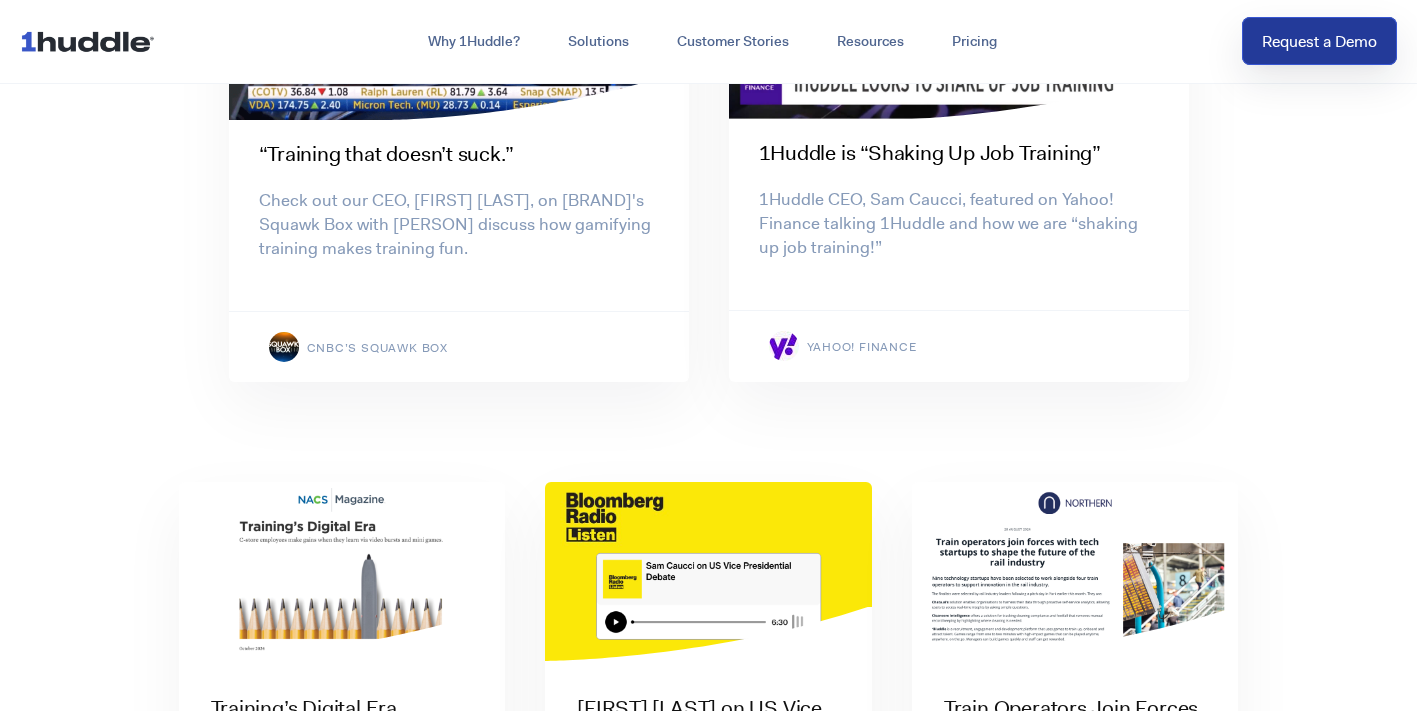 click on "Request a Demo" at bounding box center (1319, 41) 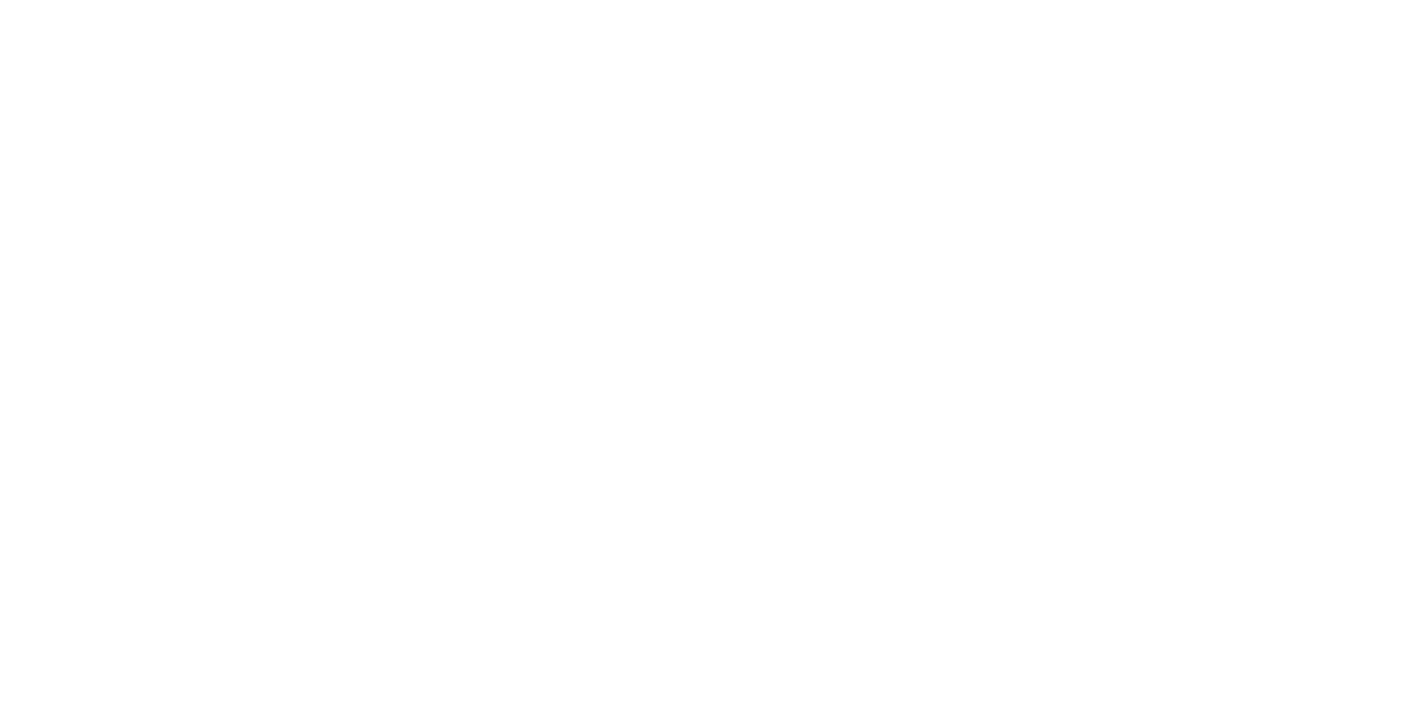 scroll, scrollTop: 0, scrollLeft: 0, axis: both 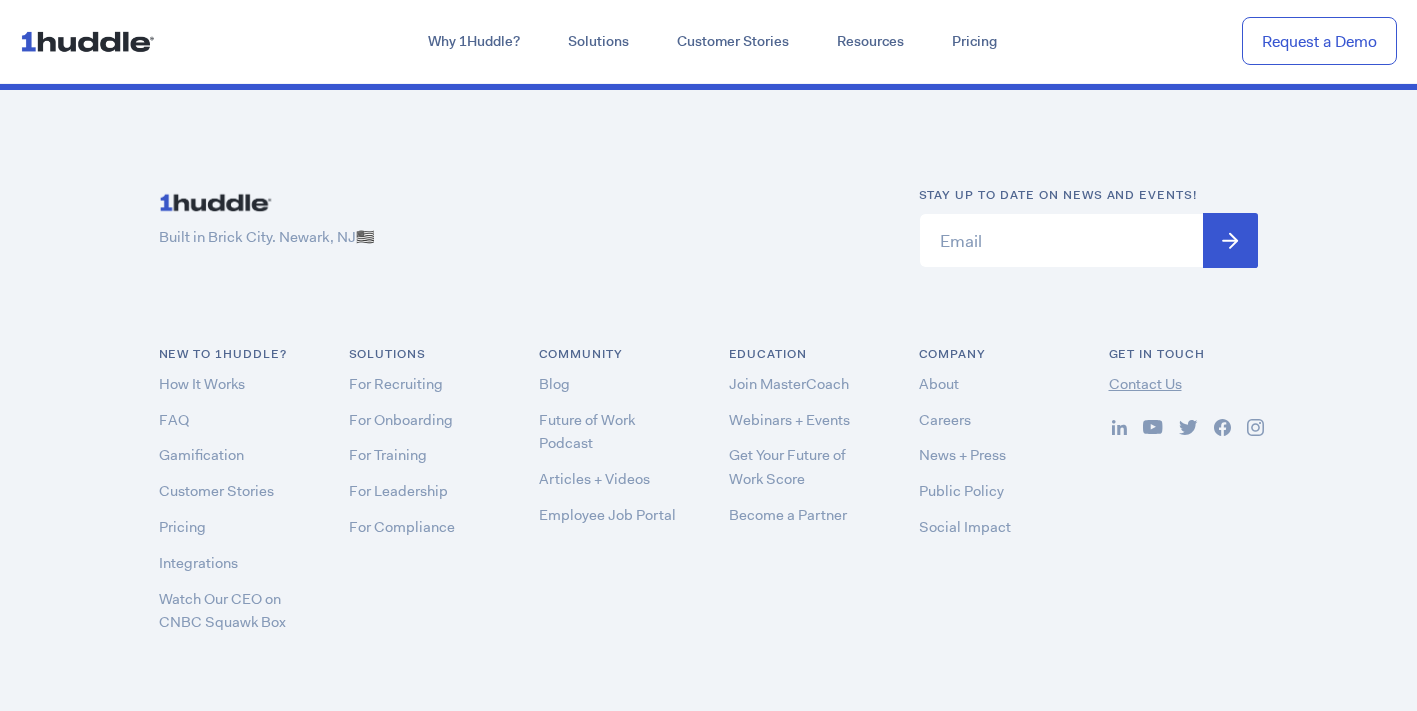 click on "Contact Us" at bounding box center (1145, 384) 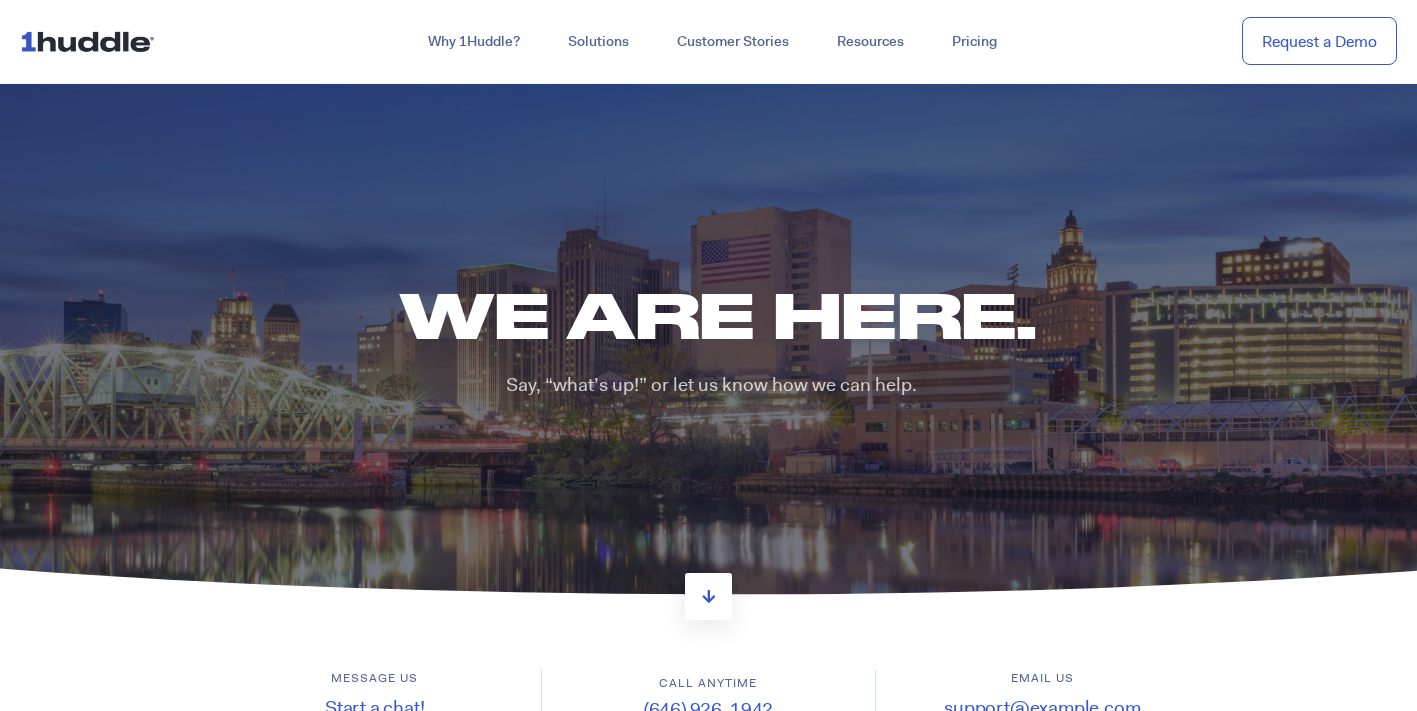 scroll, scrollTop: 0, scrollLeft: 0, axis: both 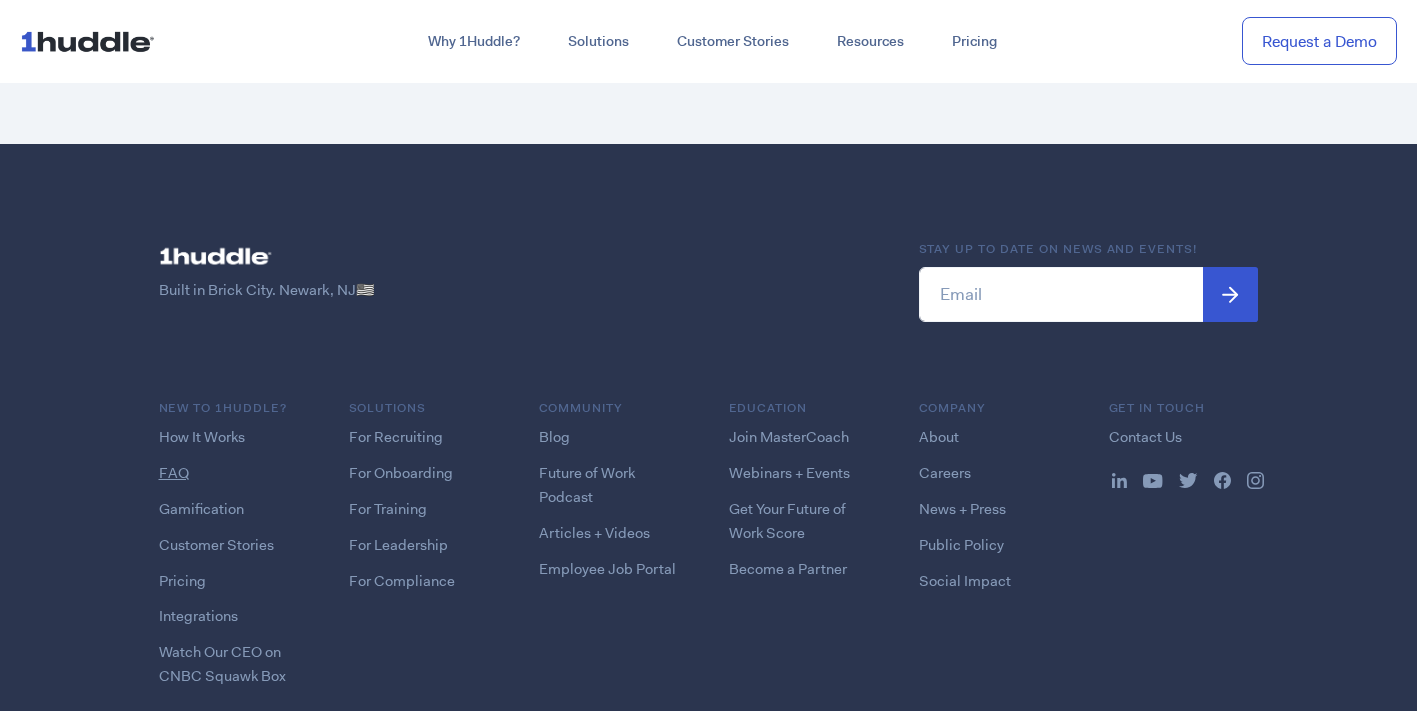 click on "FAQ" at bounding box center [174, 473] 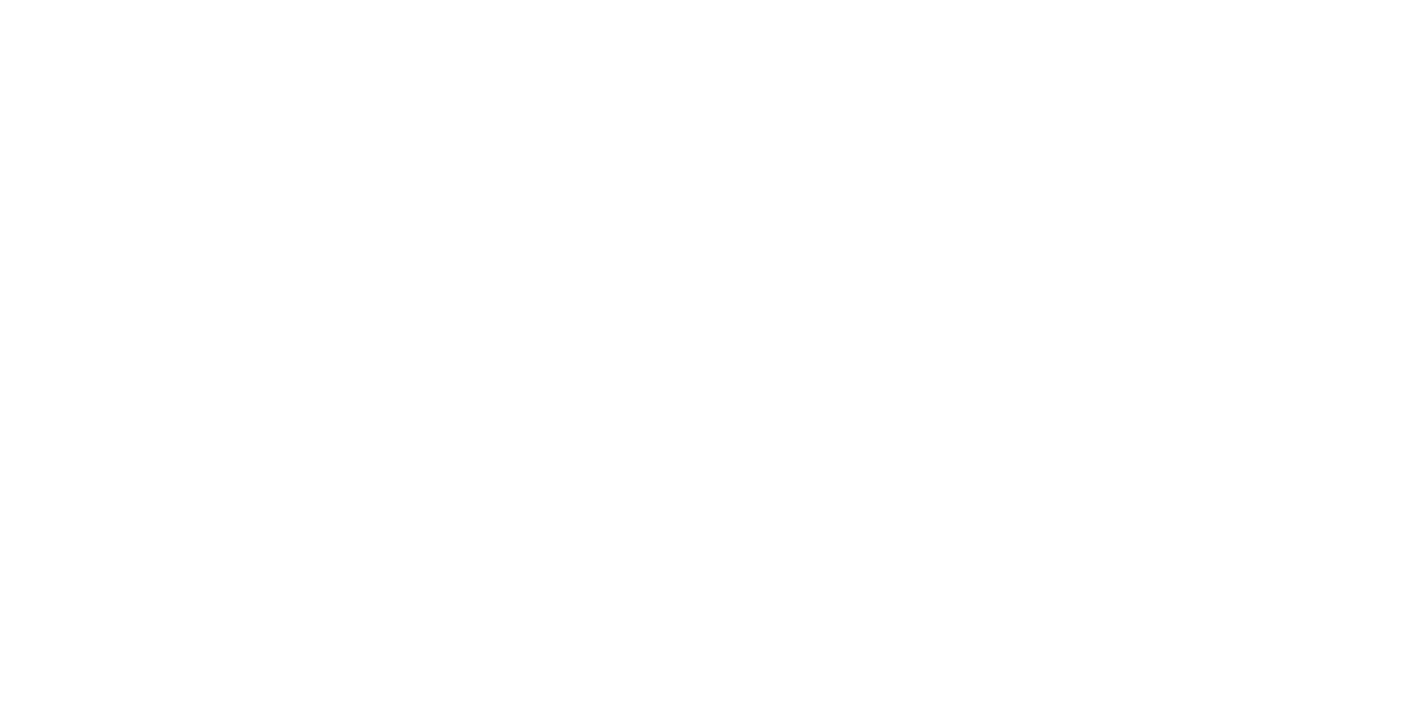 scroll, scrollTop: 0, scrollLeft: 0, axis: both 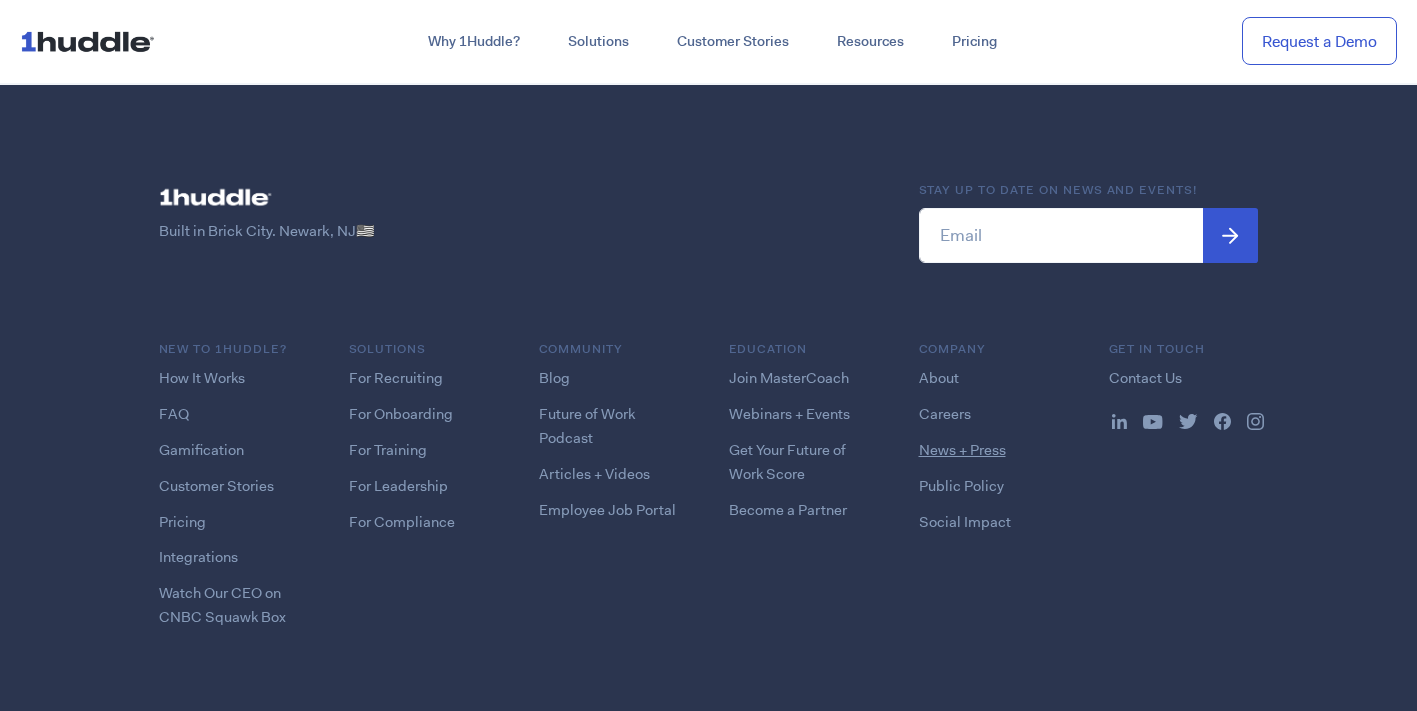 click on "News + Press" at bounding box center (962, 450) 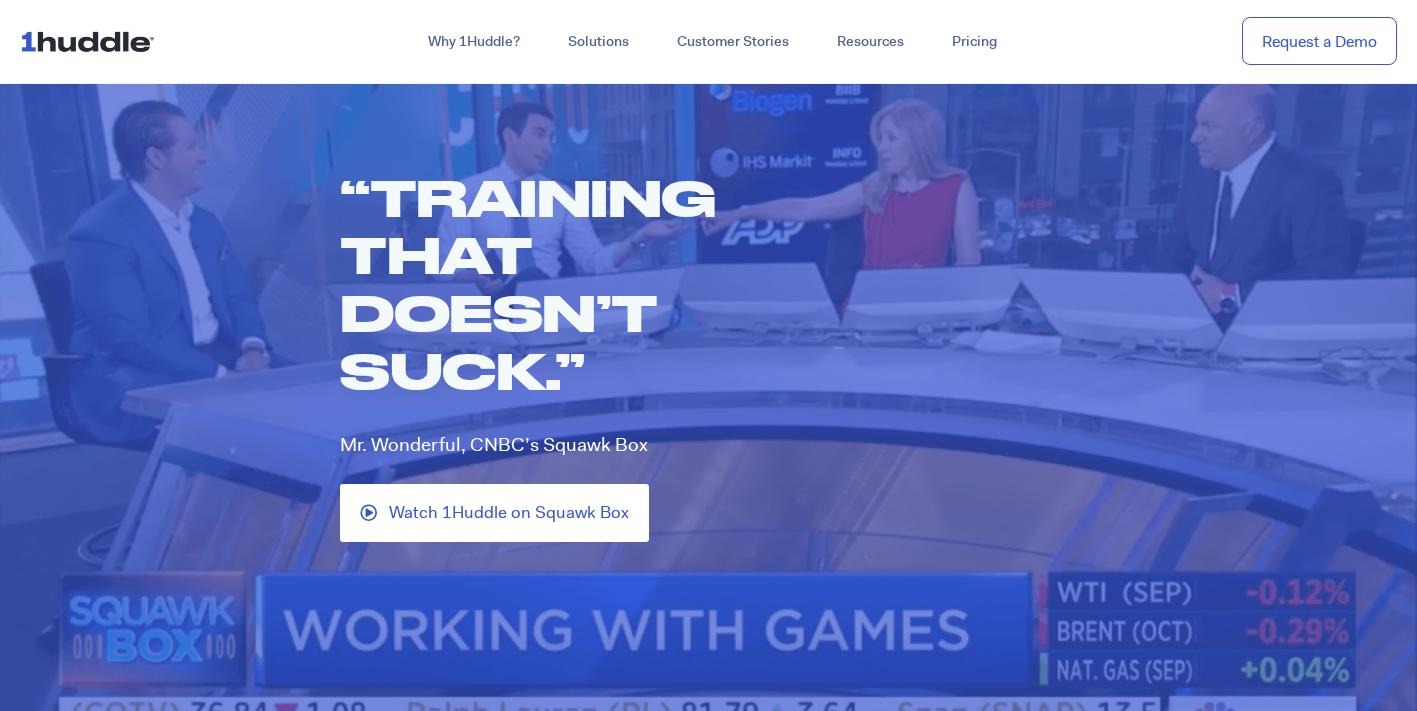 scroll, scrollTop: 0, scrollLeft: 0, axis: both 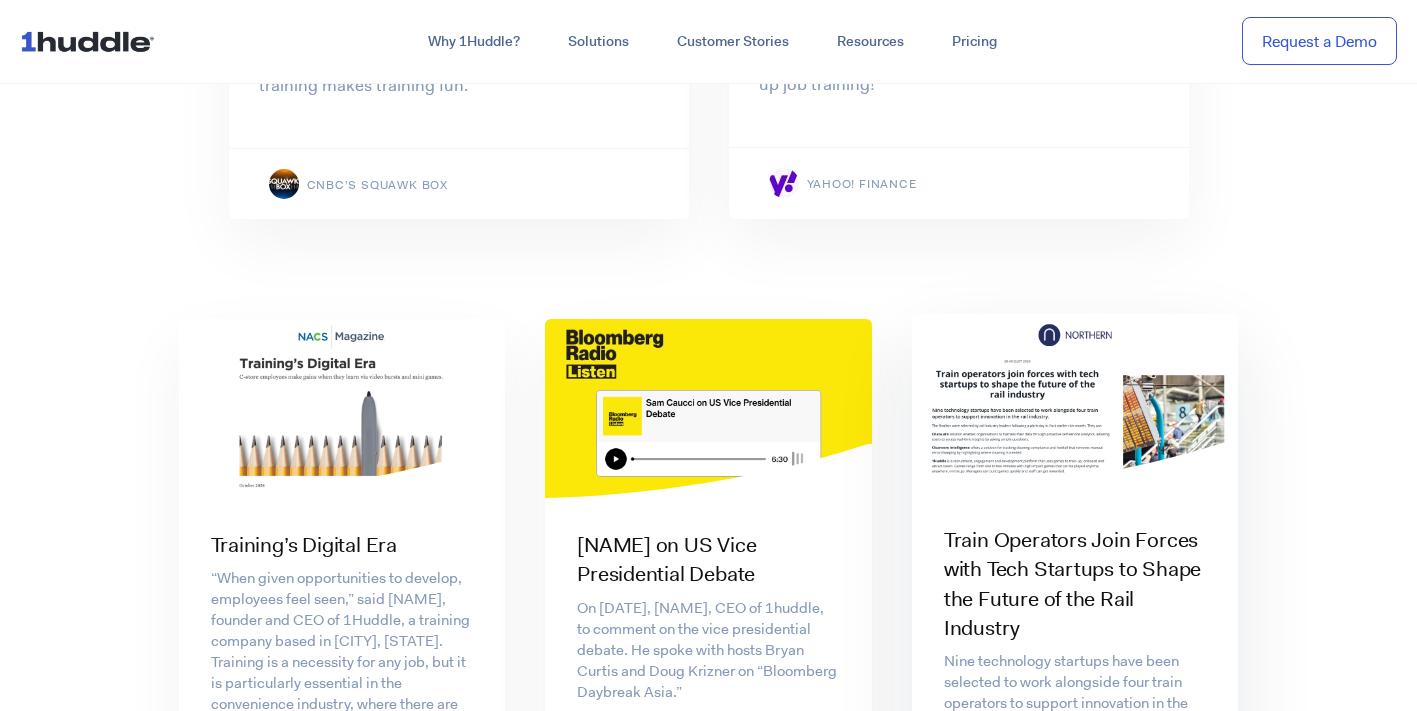 click on "Train Operators Join Forces with Tech Startups to Shape the Future of the Rail Industry" at bounding box center (1075, 585) 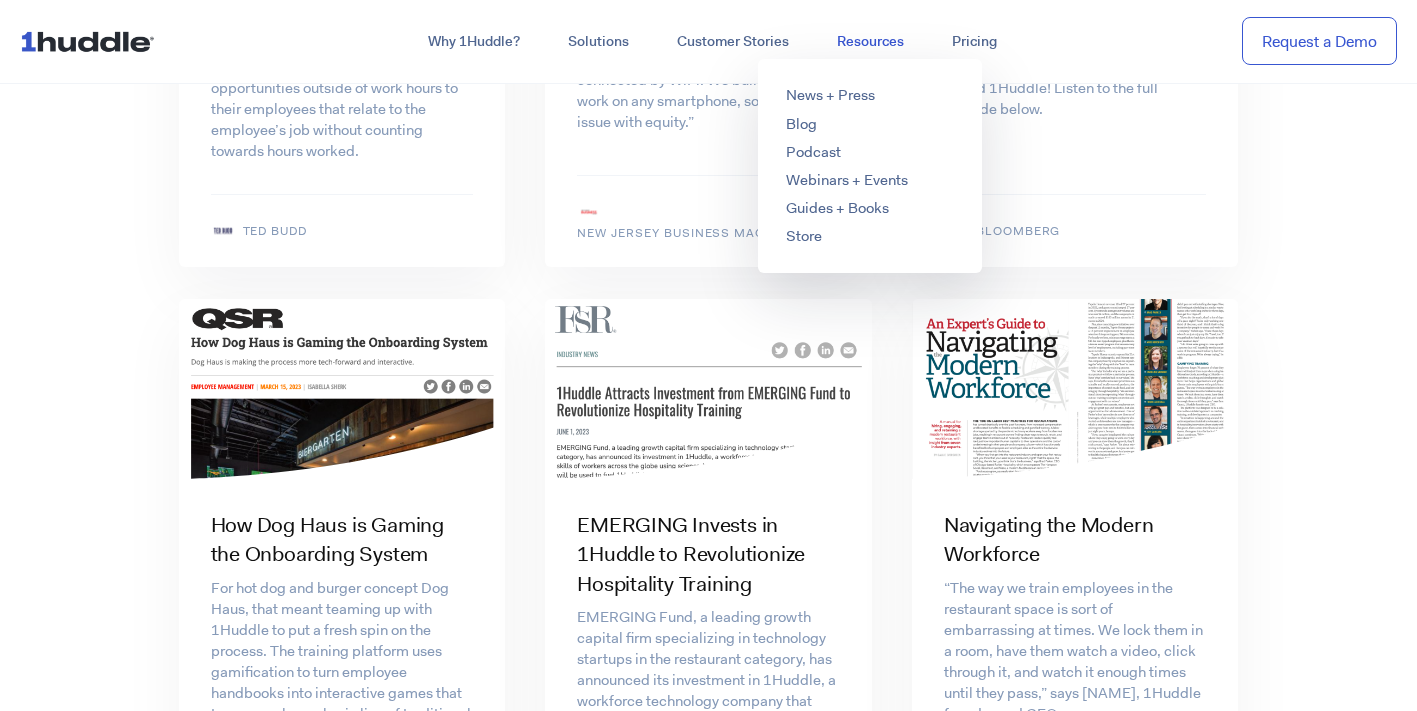 scroll, scrollTop: 5241, scrollLeft: 0, axis: vertical 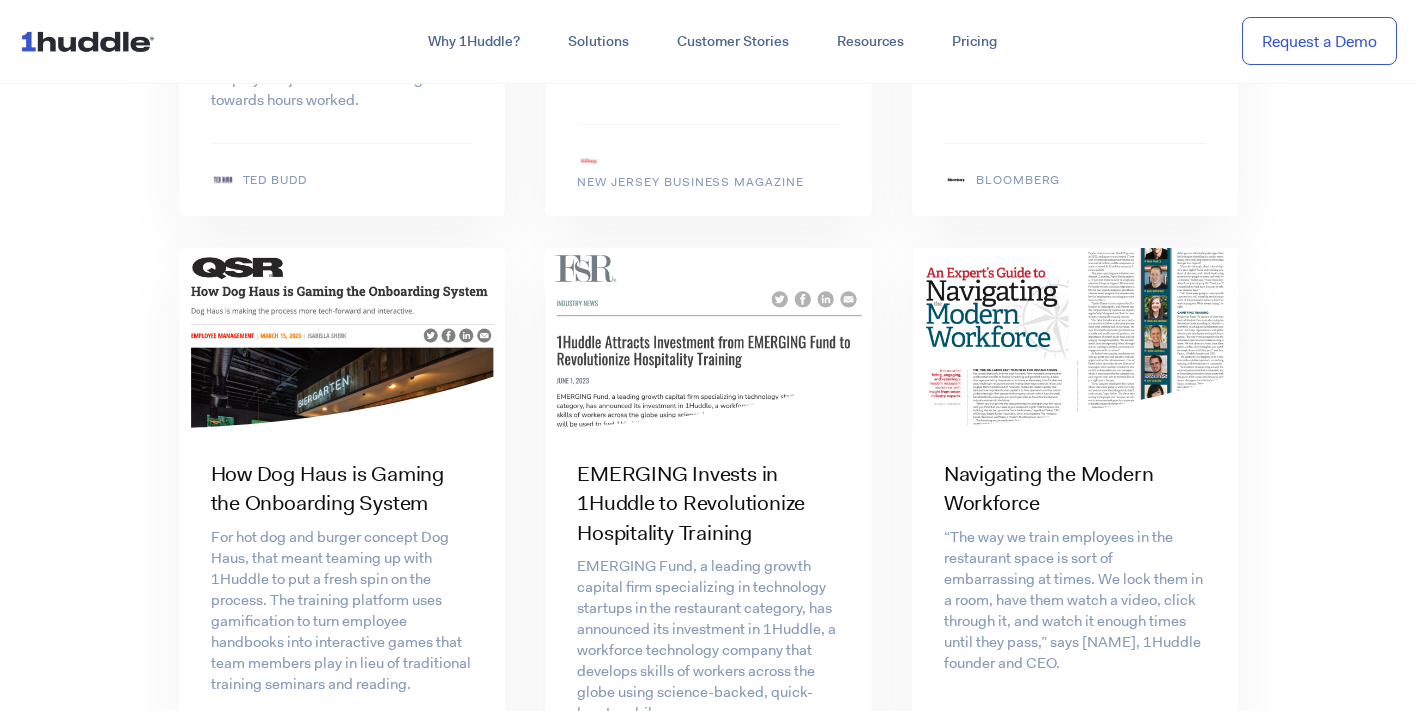 click at bounding box center (91, 41) 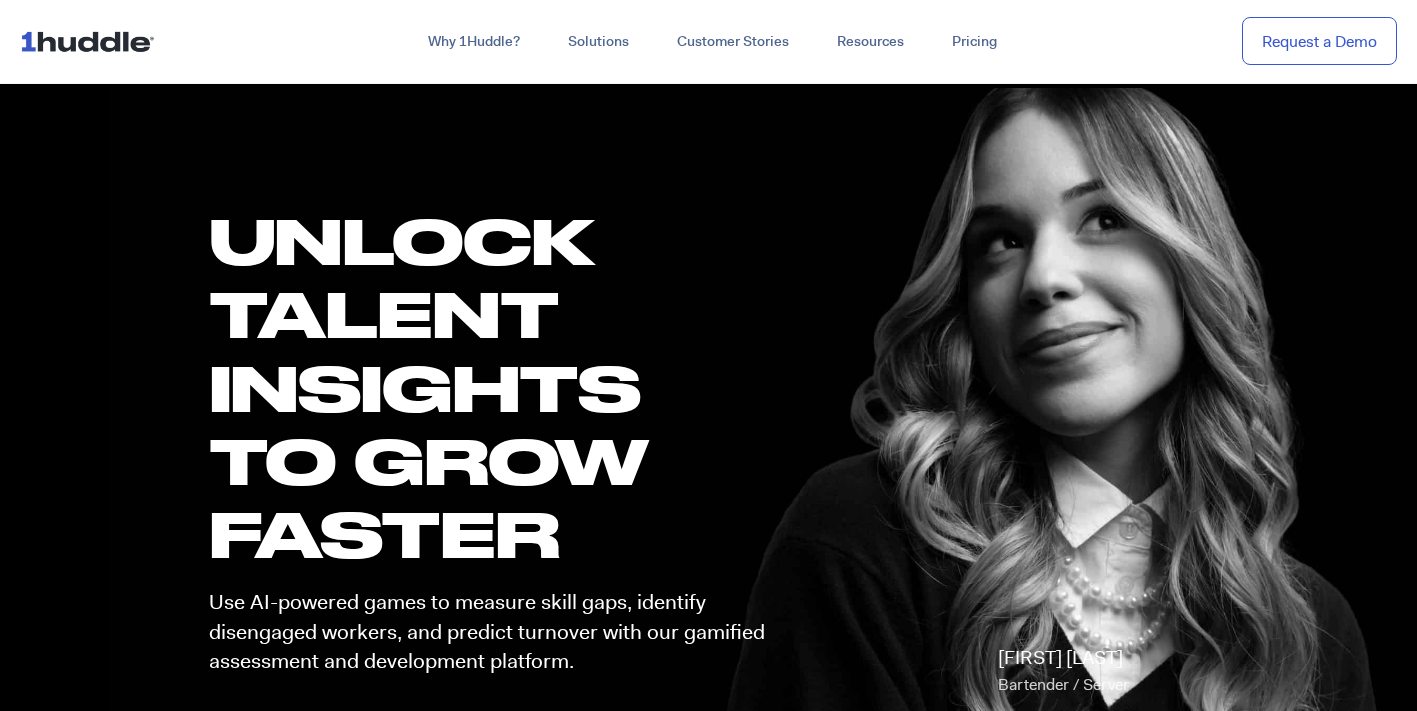 scroll, scrollTop: 0, scrollLeft: 0, axis: both 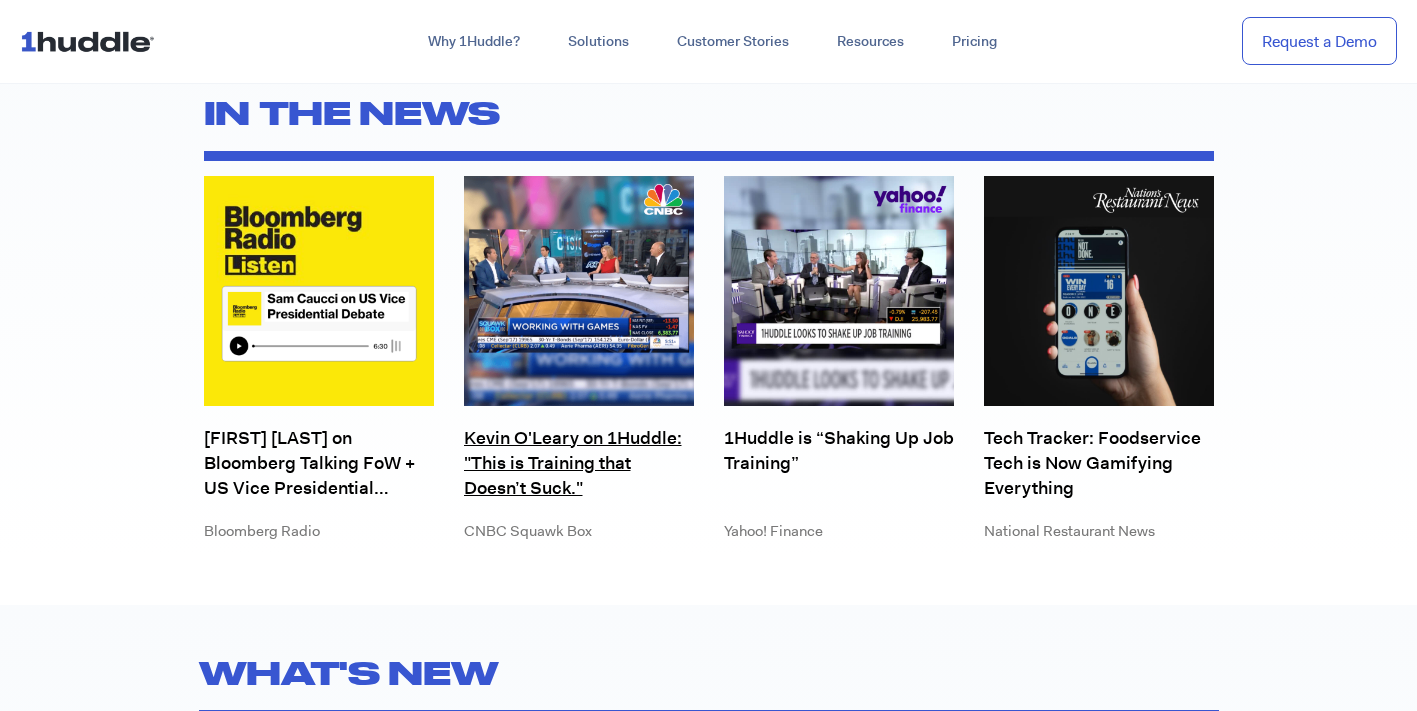click on "Kevin O'Leary on 1Huddle: "This is Training that Doesn’t Suck."" at bounding box center (579, 463) 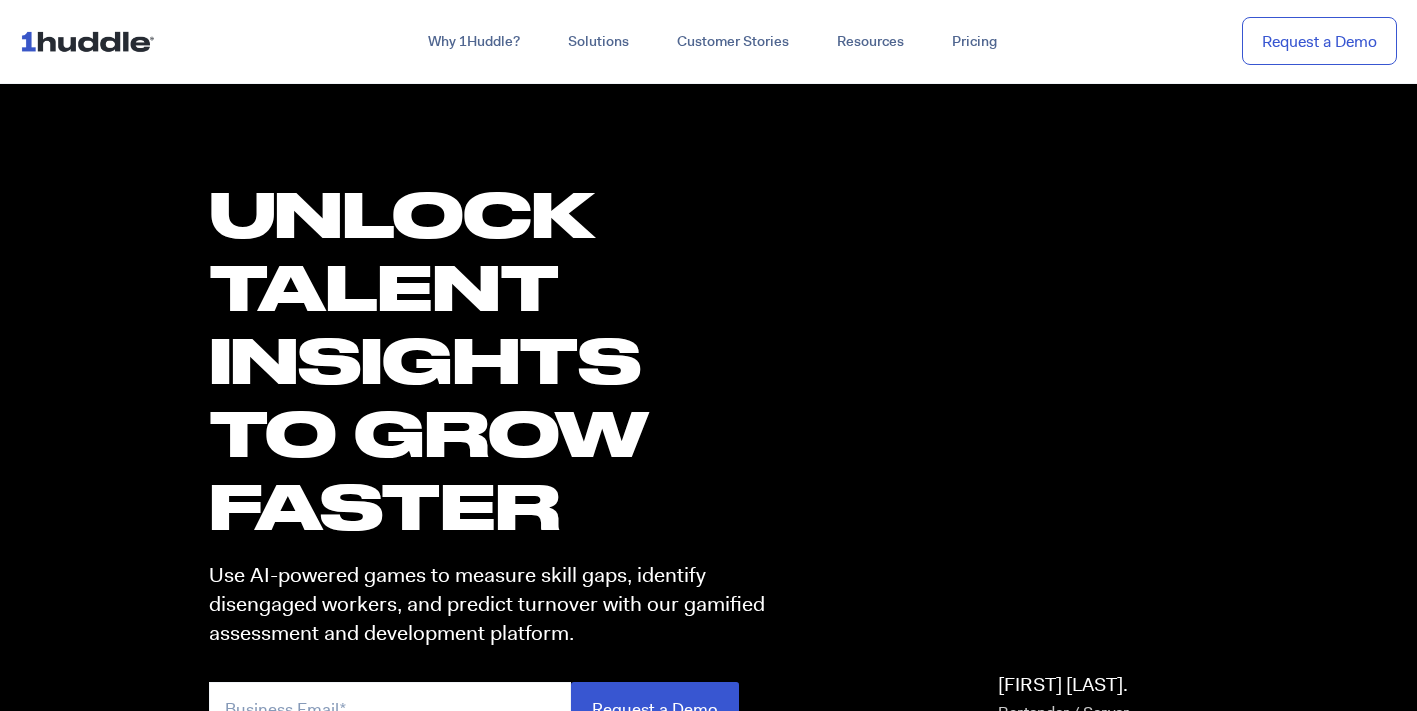 scroll, scrollTop: 5443, scrollLeft: 0, axis: vertical 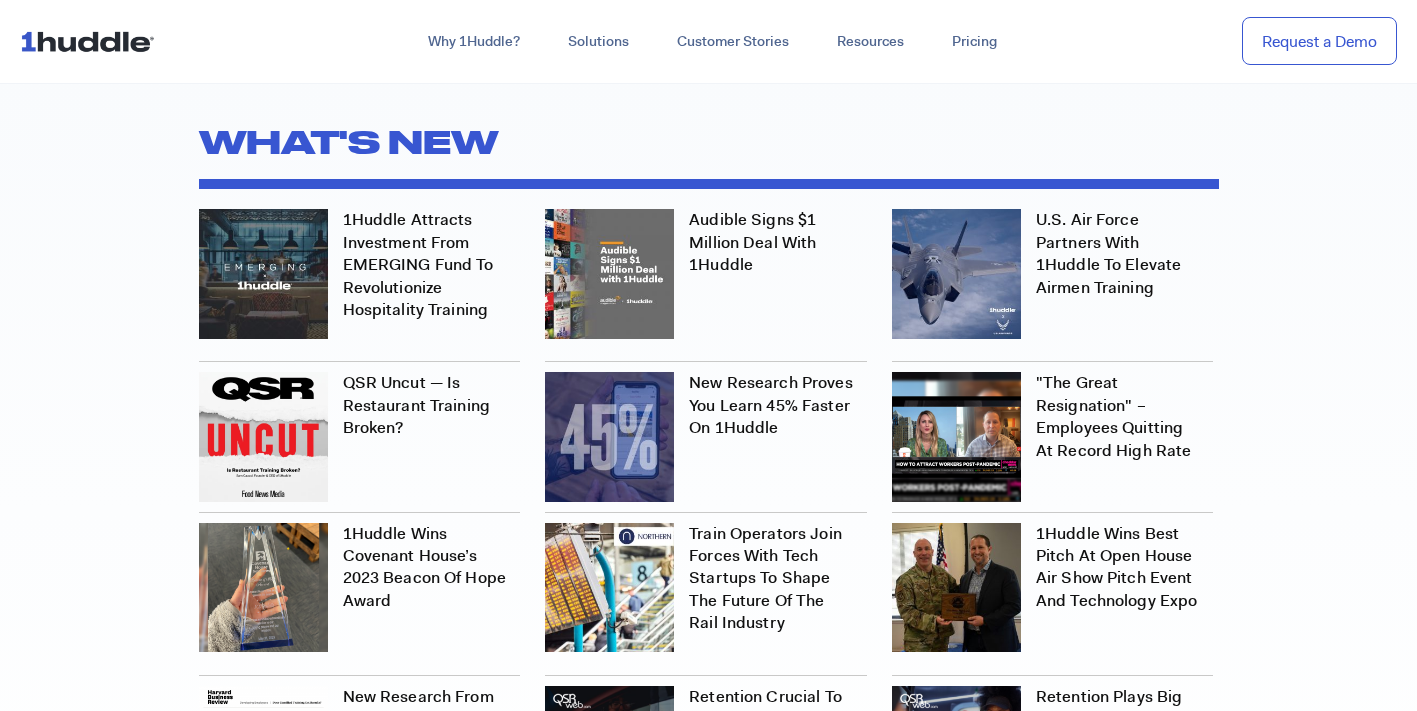 click on "1Huddle Attracts Investment from EMERGING Fund to Revolutionize Hospitality Training" at bounding box center (418, 264) 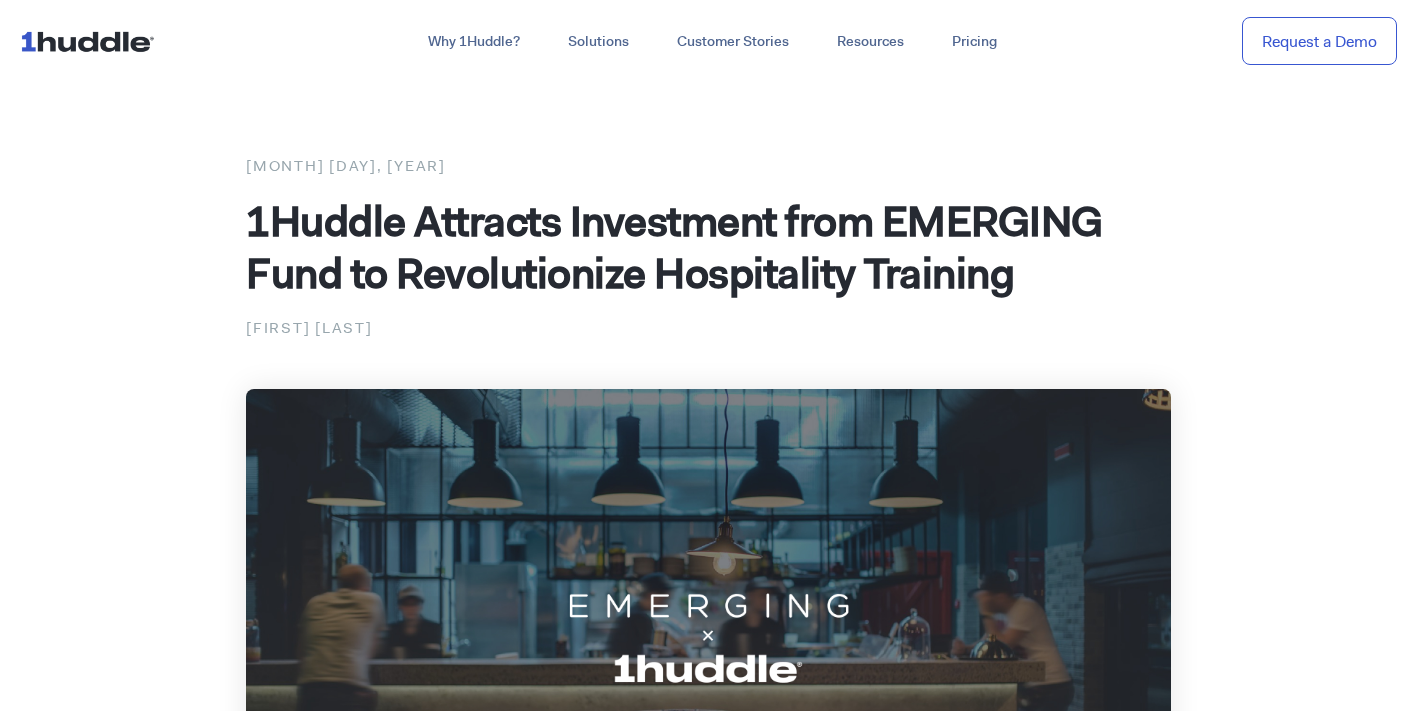 scroll, scrollTop: 0, scrollLeft: 0, axis: both 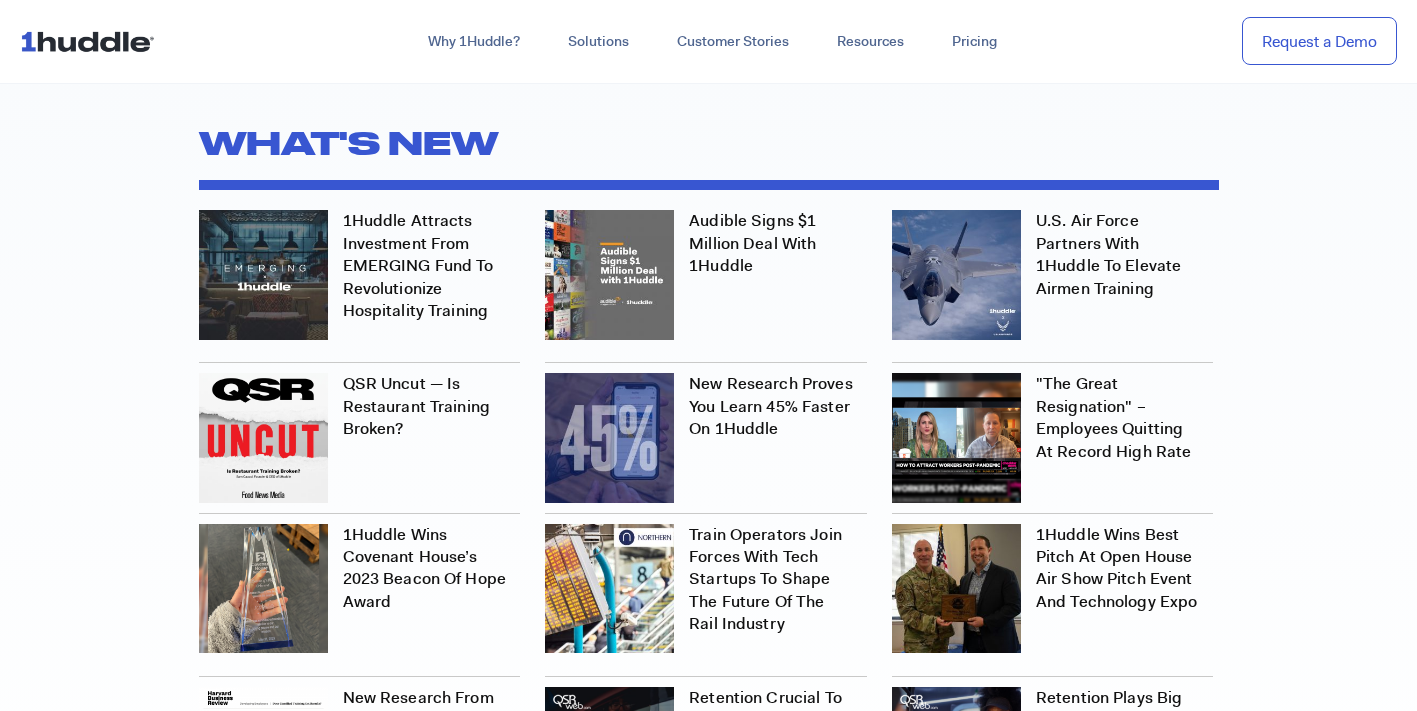 click on "Audible Signs $1 Million Deal with 1Huddle" at bounding box center [752, 243] 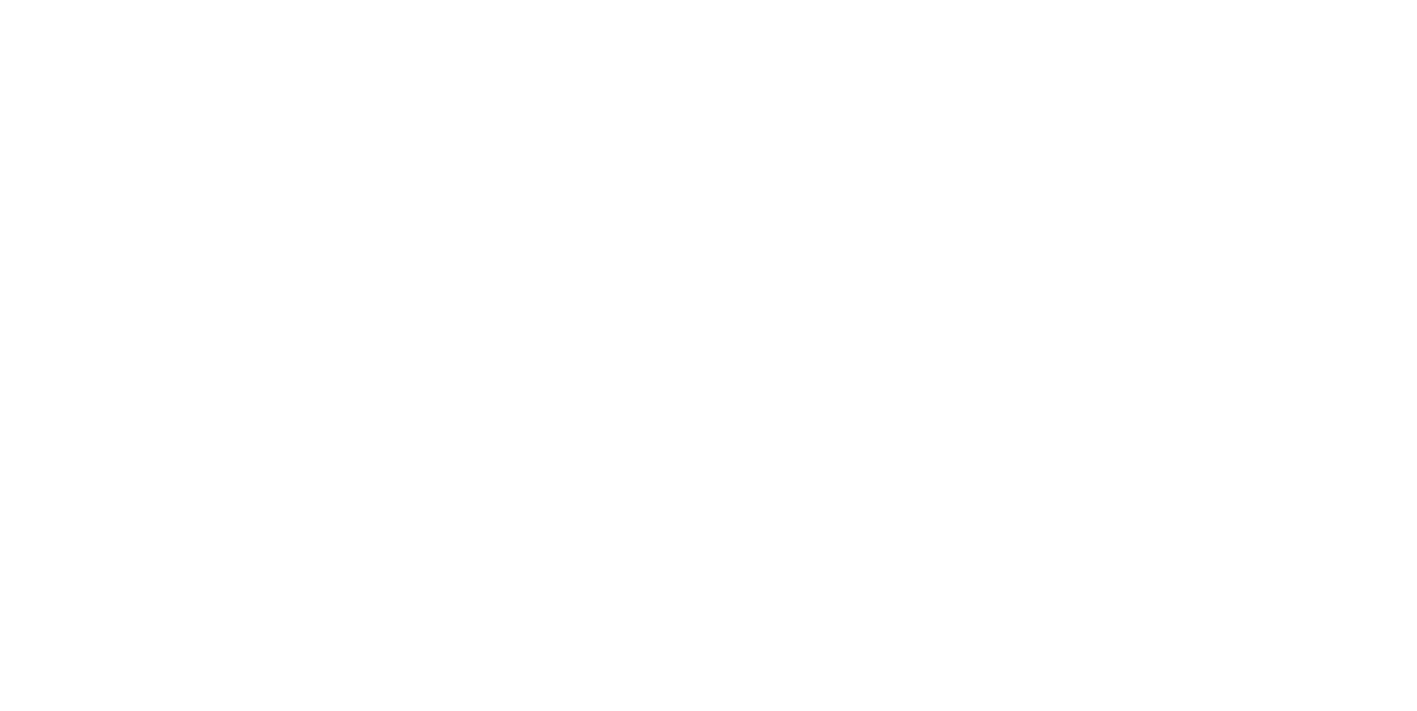 scroll, scrollTop: 0, scrollLeft: 0, axis: both 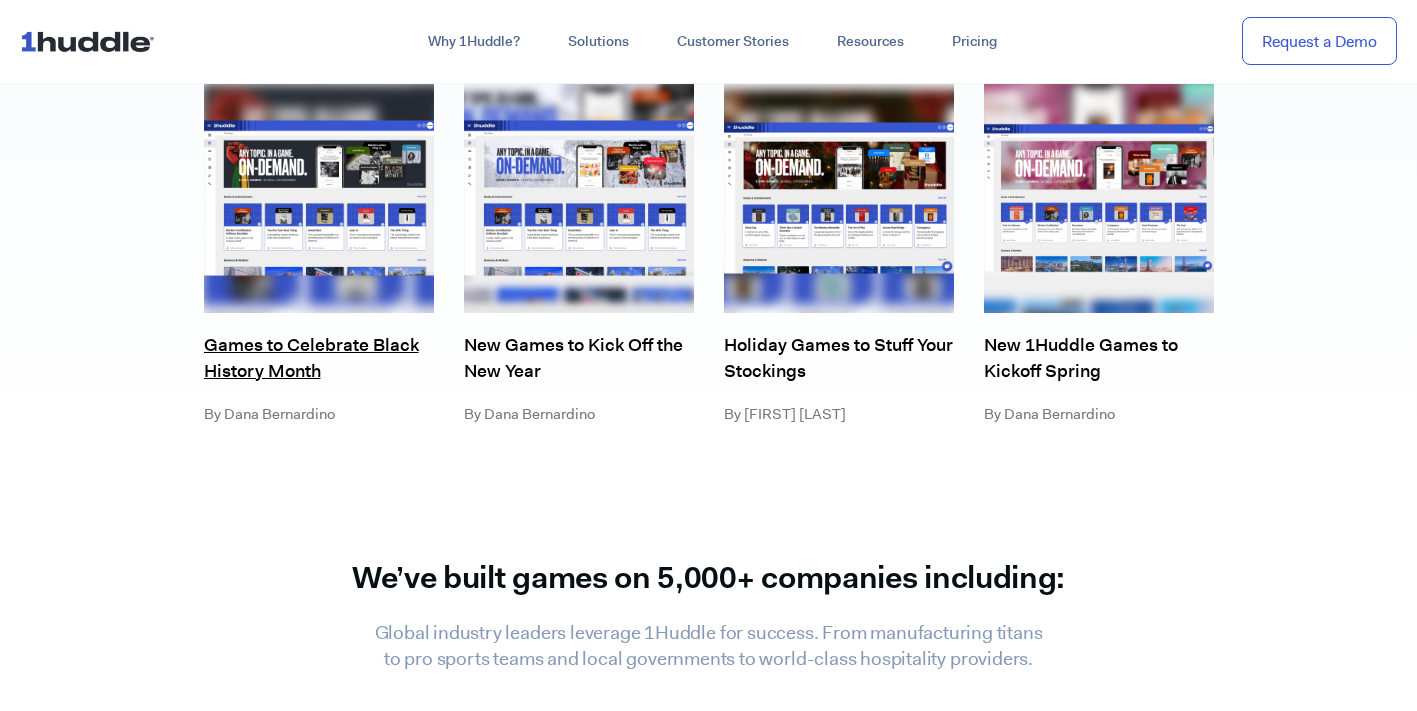 click on "Games to Celebrate Black History Month" at bounding box center [319, 358] 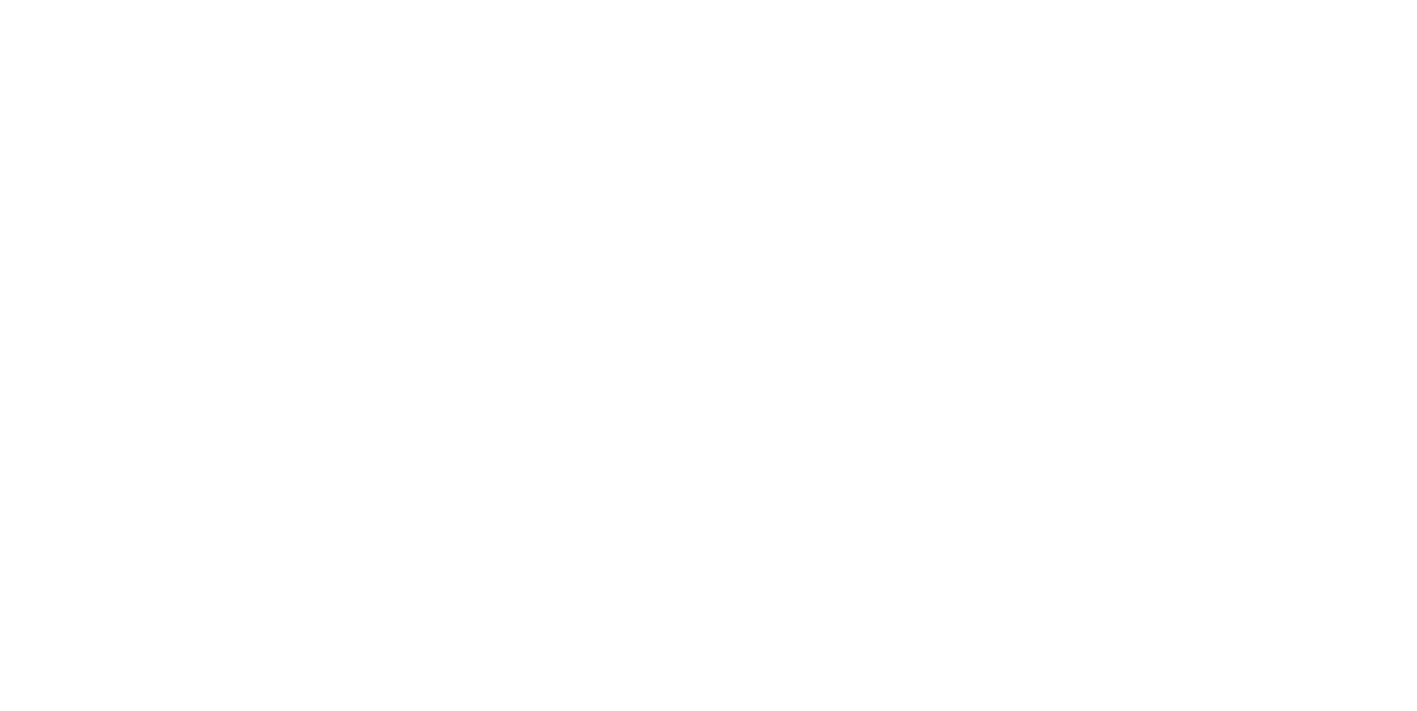 scroll, scrollTop: 0, scrollLeft: 0, axis: both 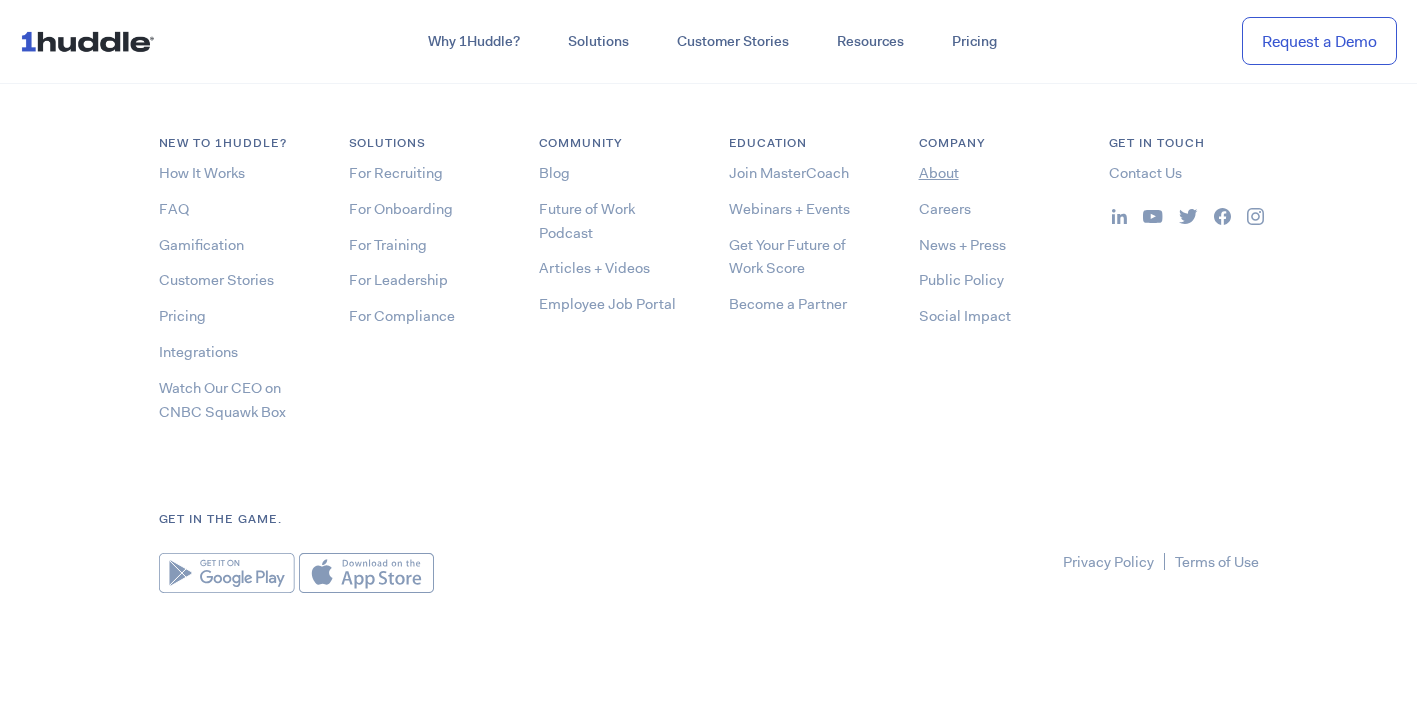 click on "About" at bounding box center (939, 173) 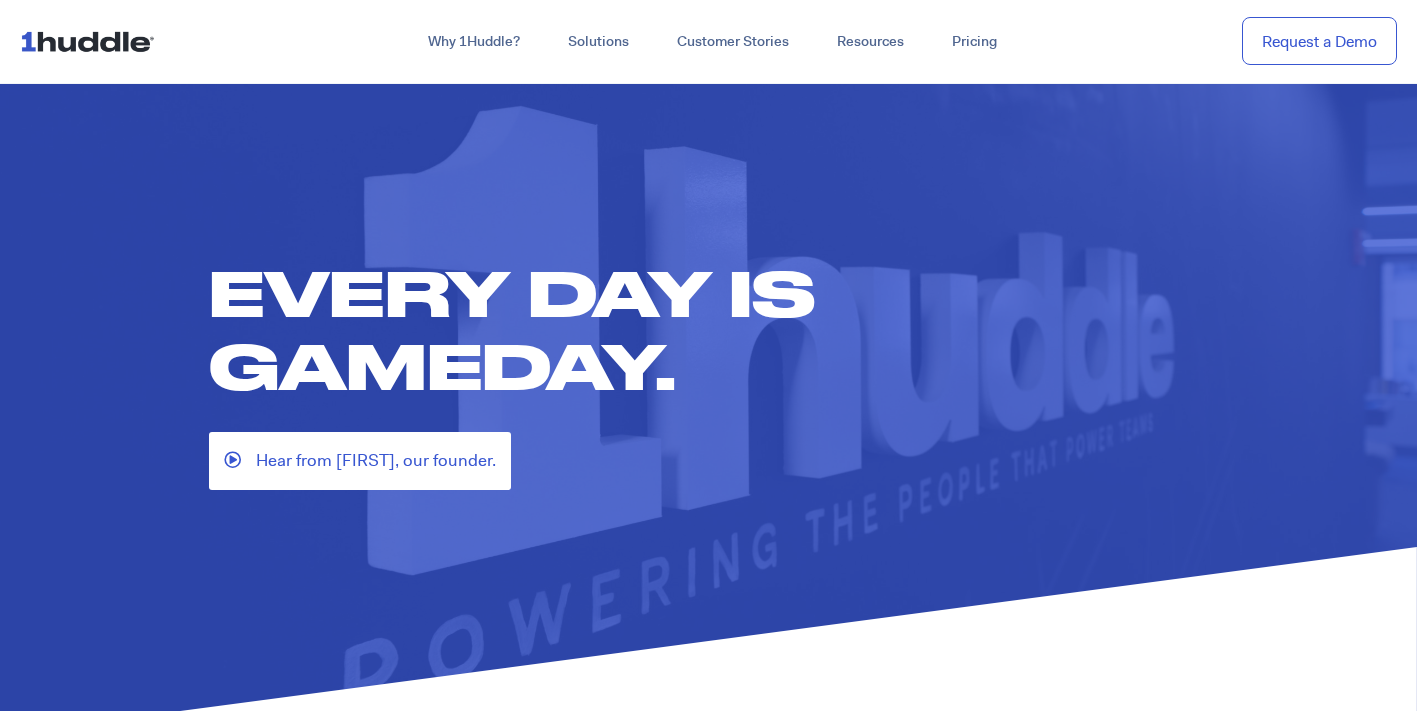 scroll, scrollTop: 0, scrollLeft: 0, axis: both 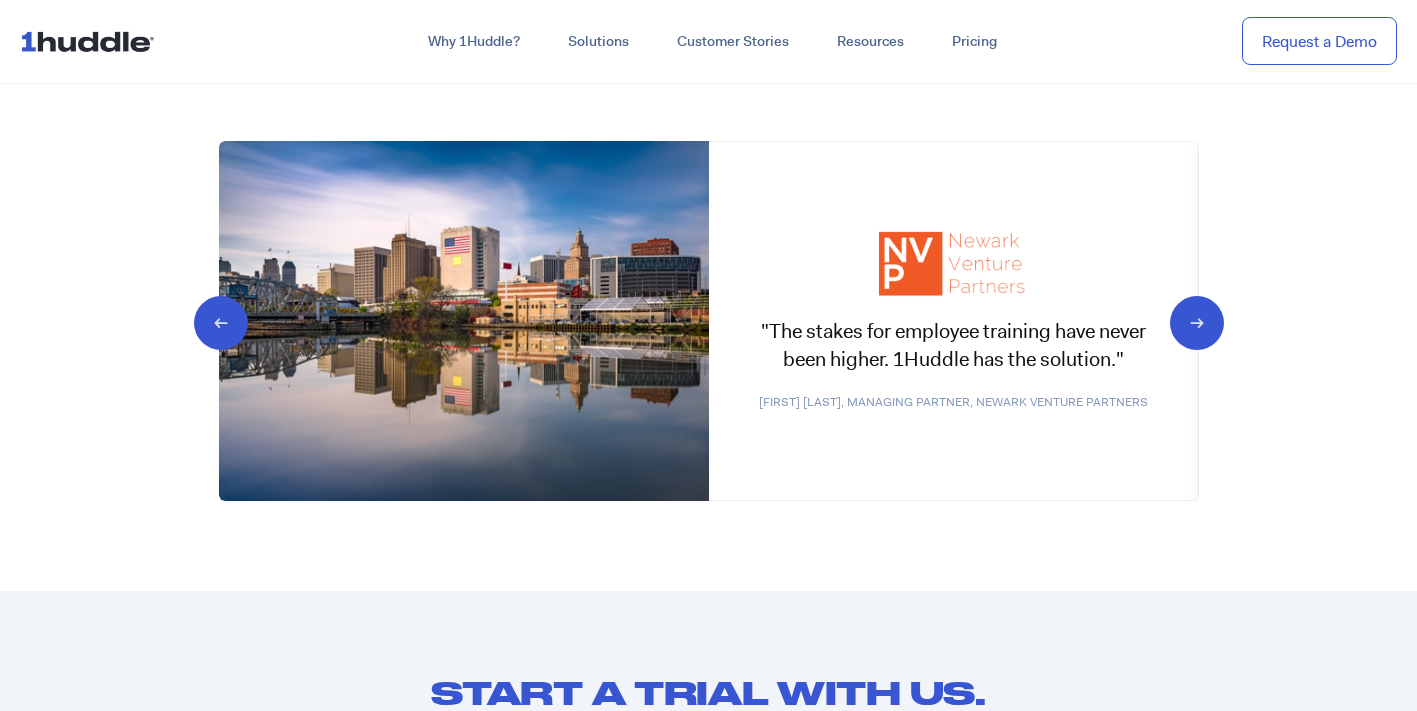 click at bounding box center [20, 1745] 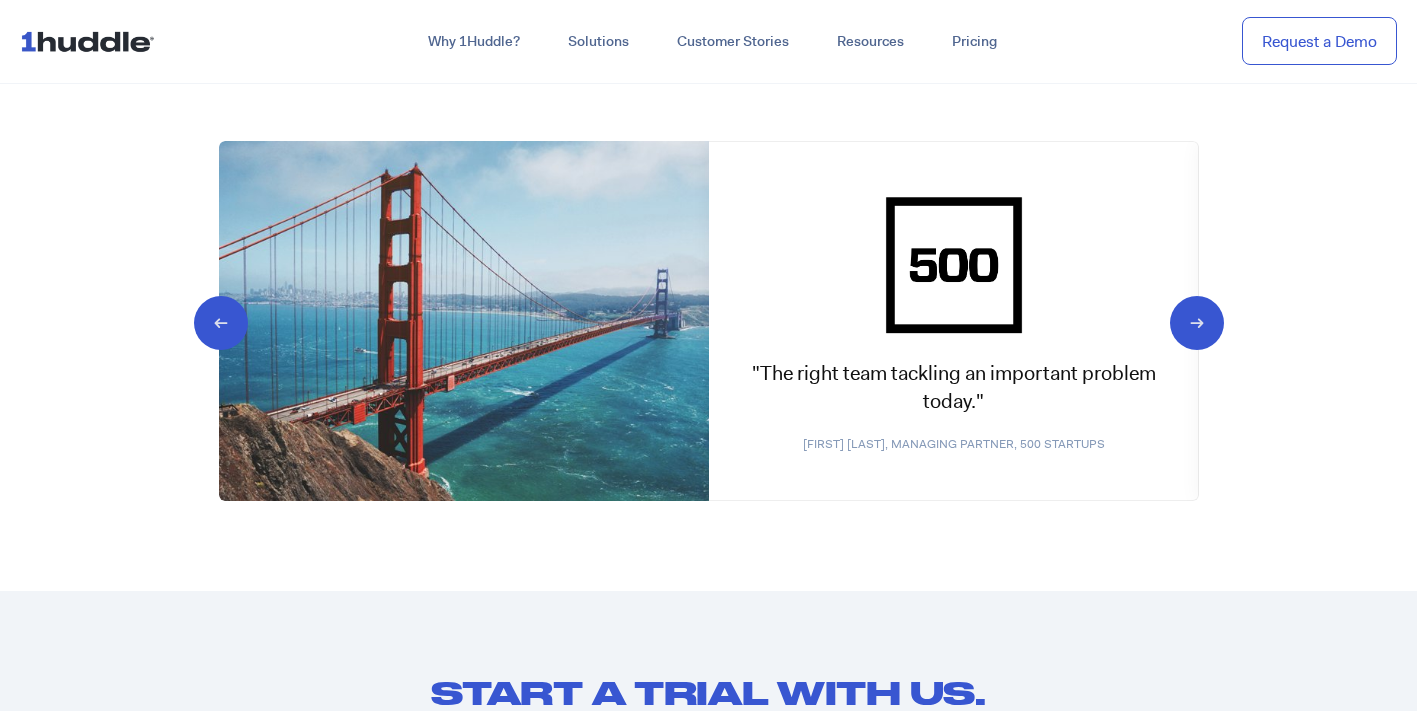 type on "C" 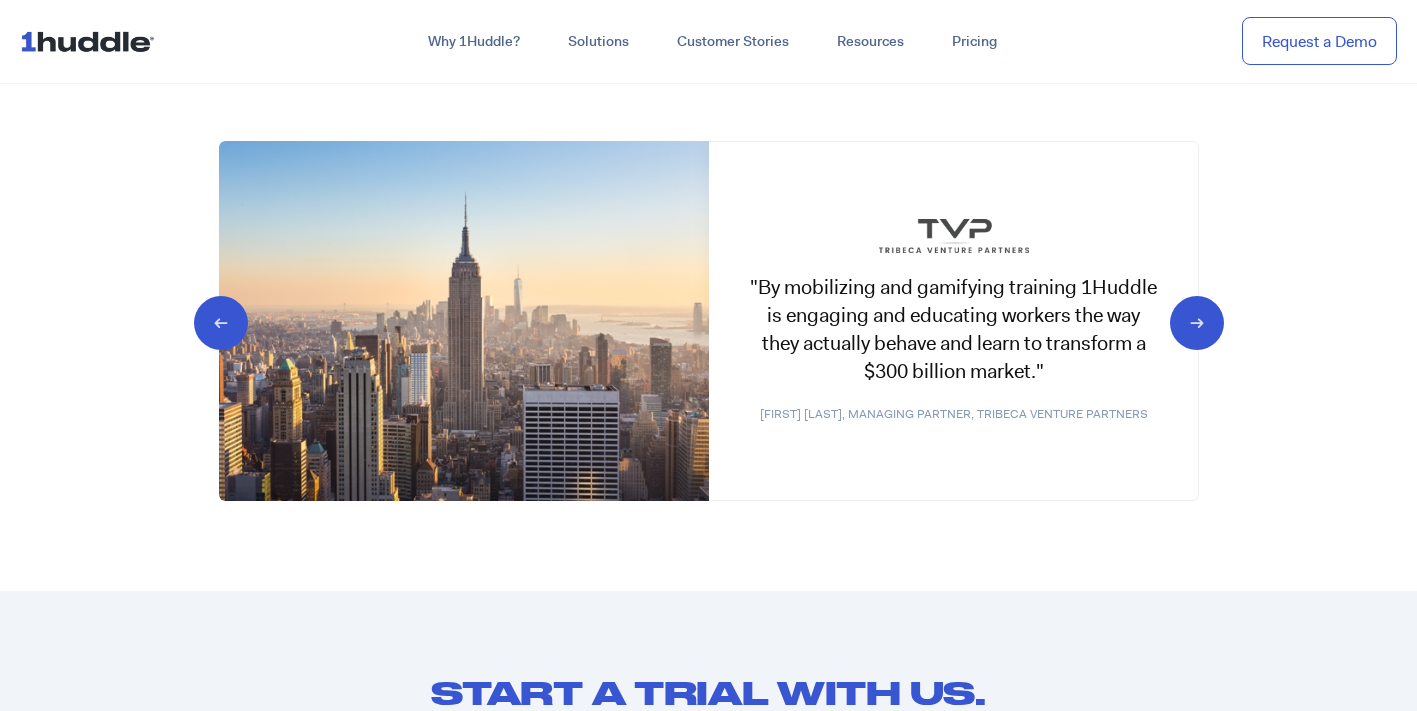 drag, startPoint x: 132, startPoint y: 2125, endPoint x: 175, endPoint y: 2142, distance: 46.238514 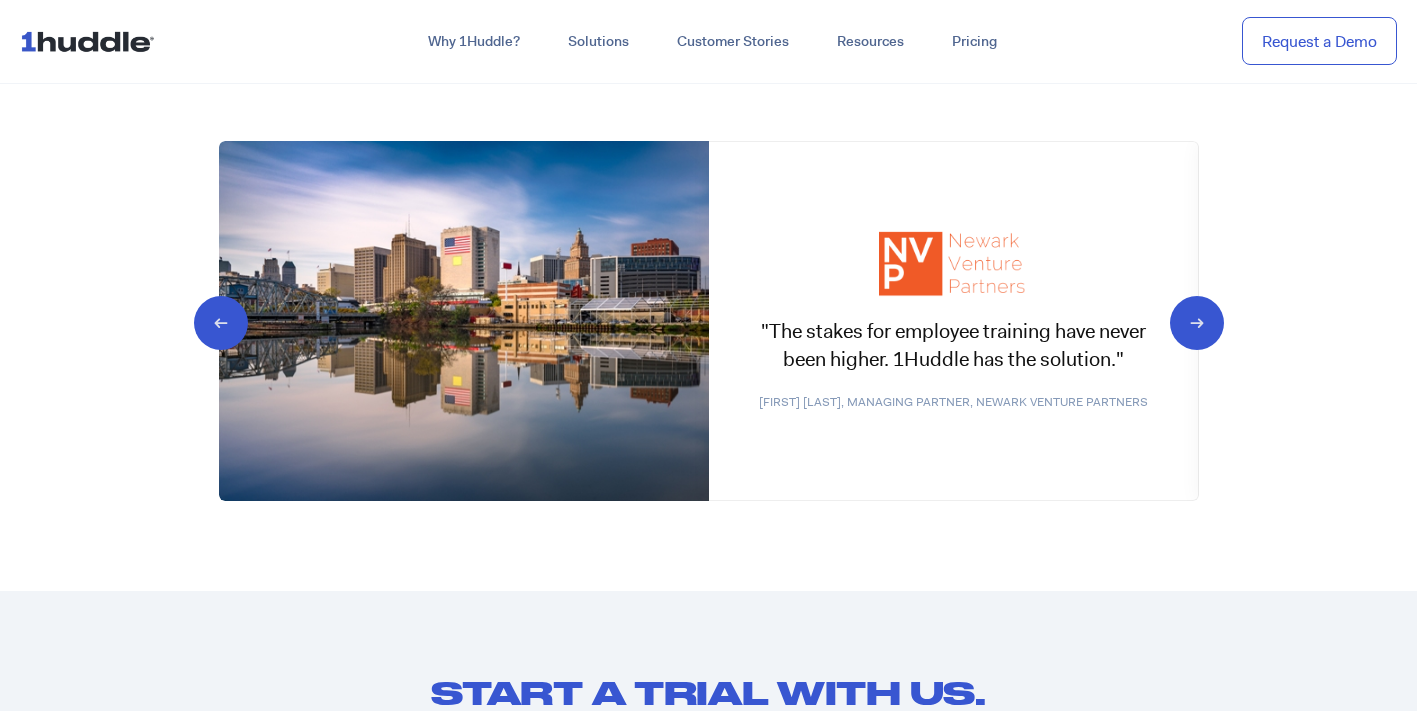 drag, startPoint x: 53, startPoint y: 2067, endPoint x: 285, endPoint y: 2097, distance: 233.93161 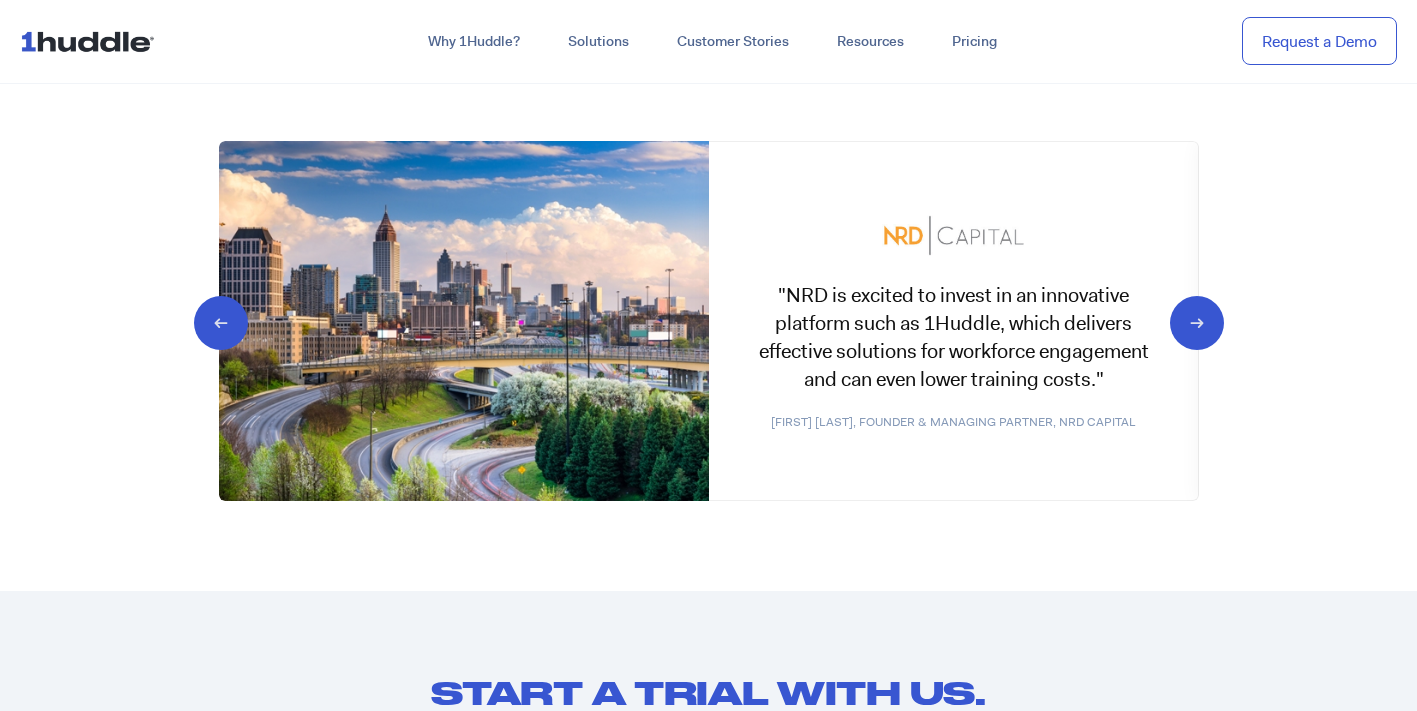 type on "L" 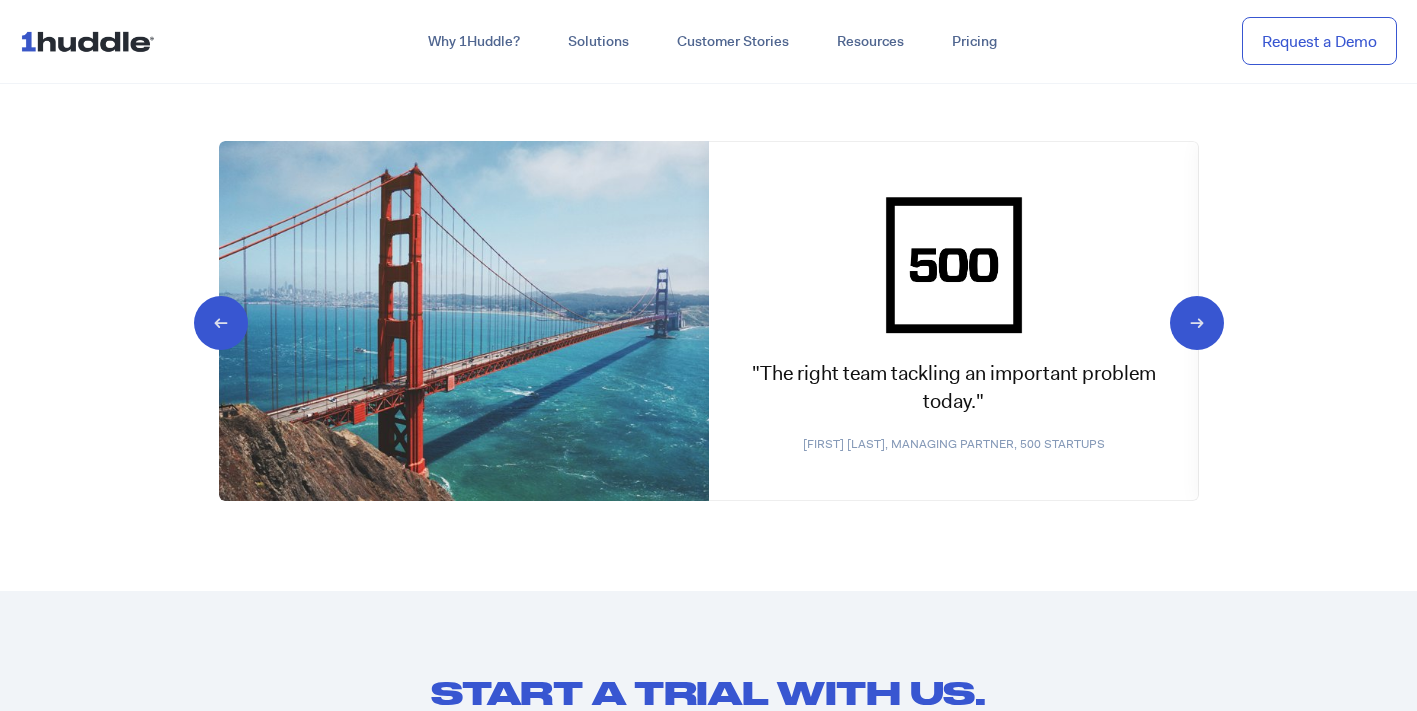 type on "O" 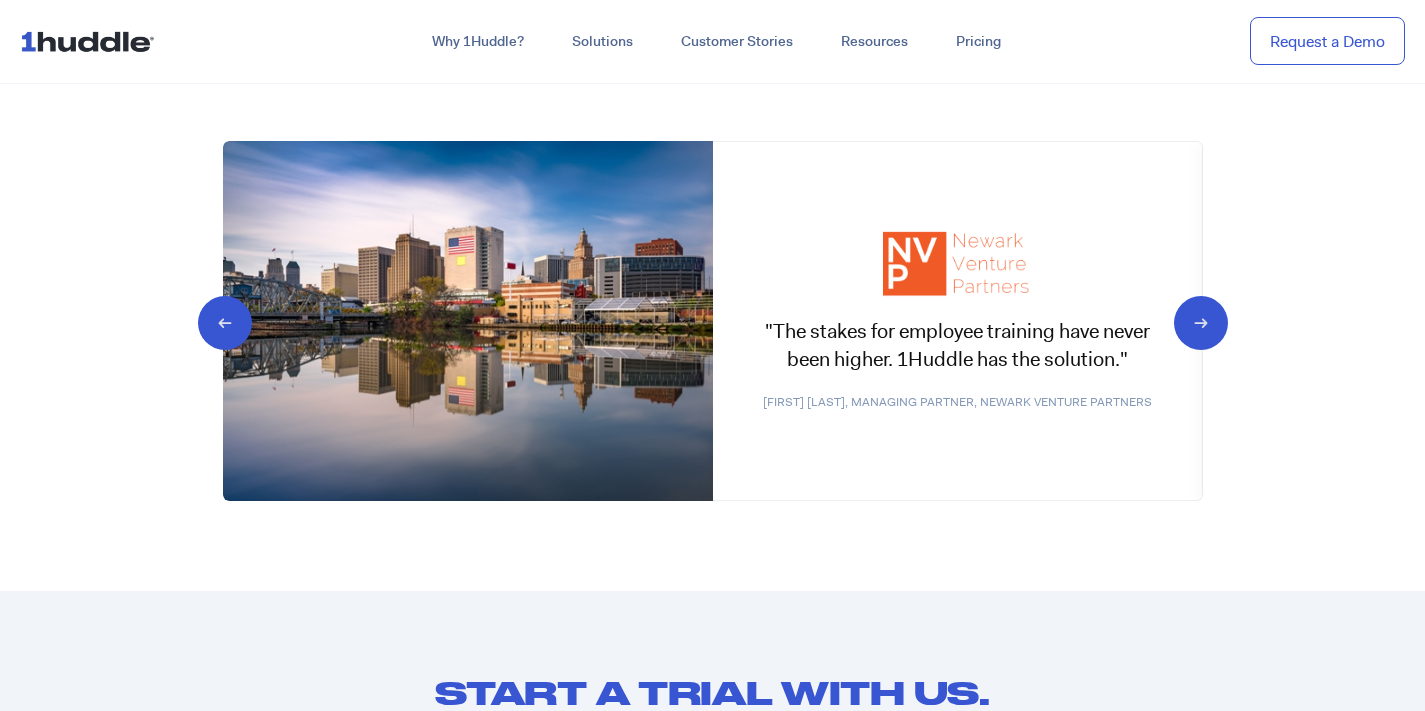 click on "ASSISTANT" at bounding box center [88, 1829] 